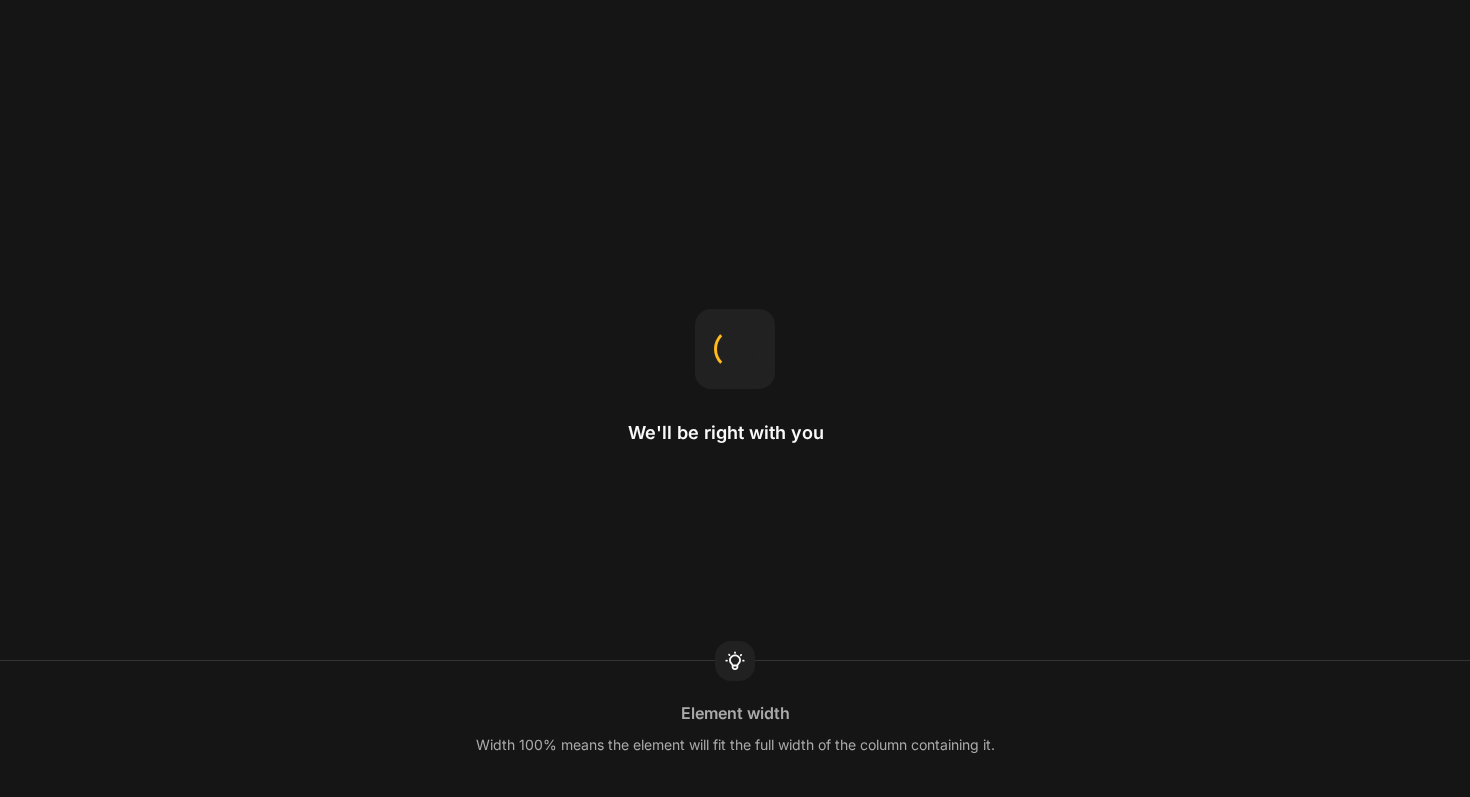 scroll, scrollTop: 0, scrollLeft: 0, axis: both 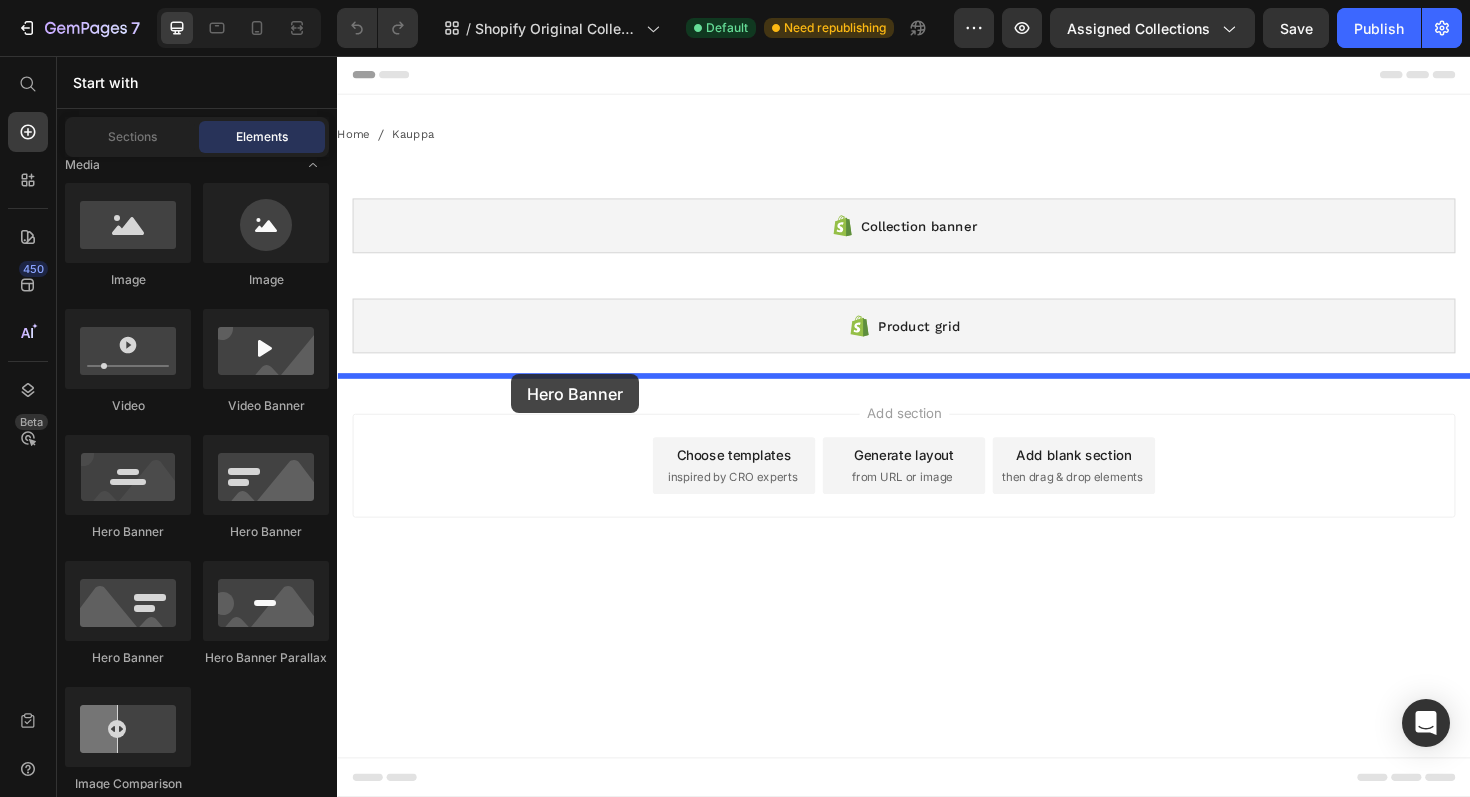 drag, startPoint x: 597, startPoint y: 524, endPoint x: 521, endPoint y: 393, distance: 151.44966 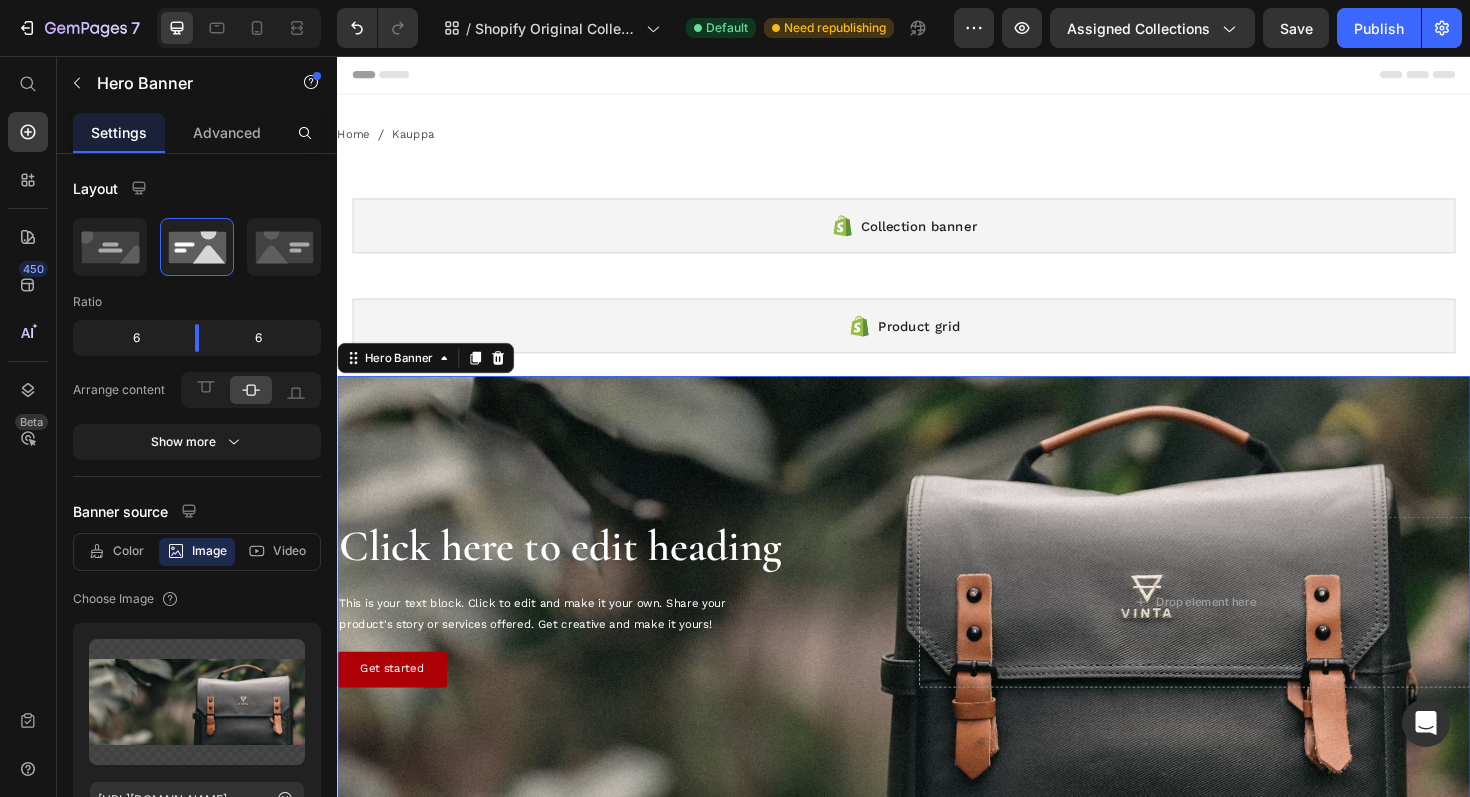 scroll, scrollTop: 267, scrollLeft: 0, axis: vertical 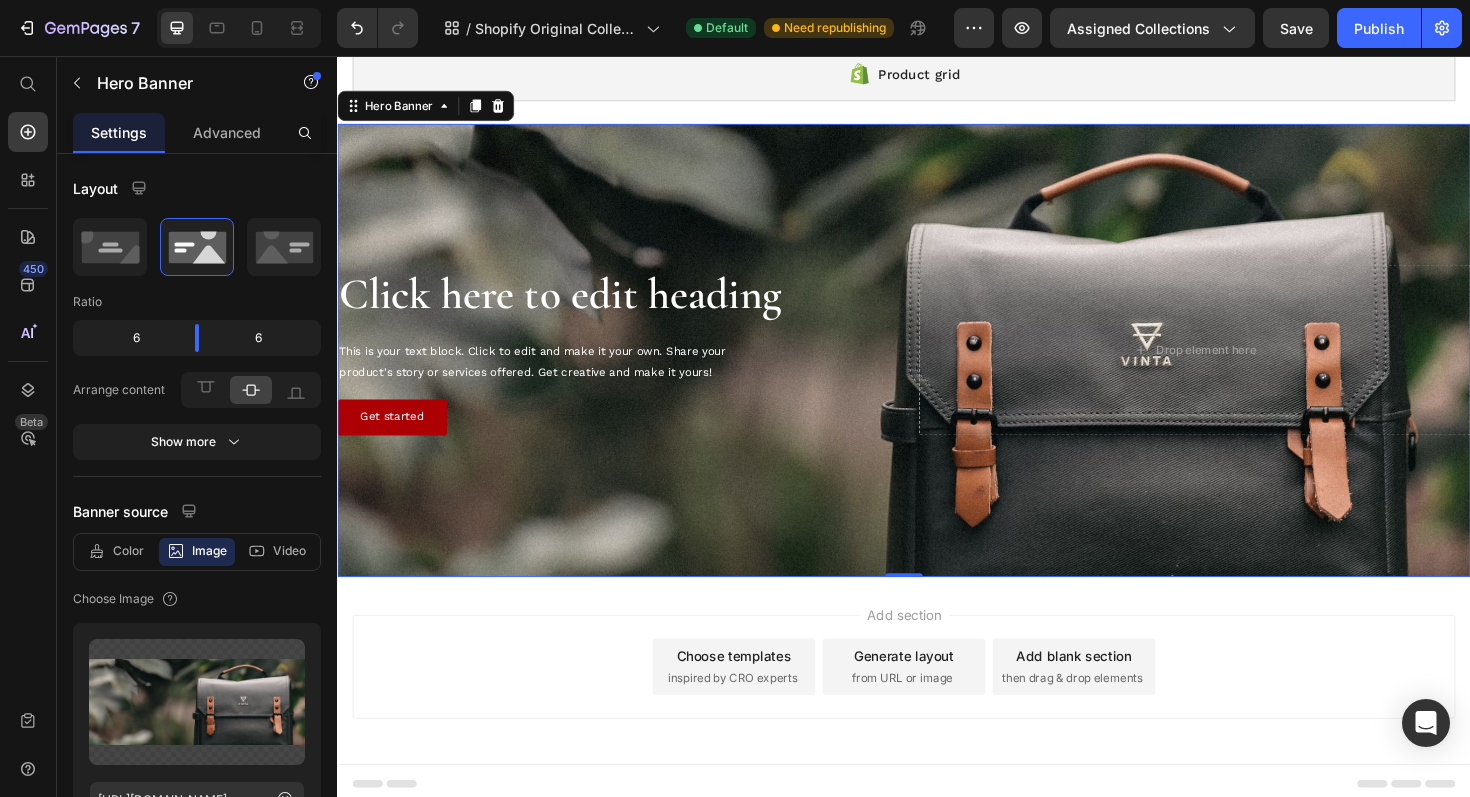 click at bounding box center [937, 368] 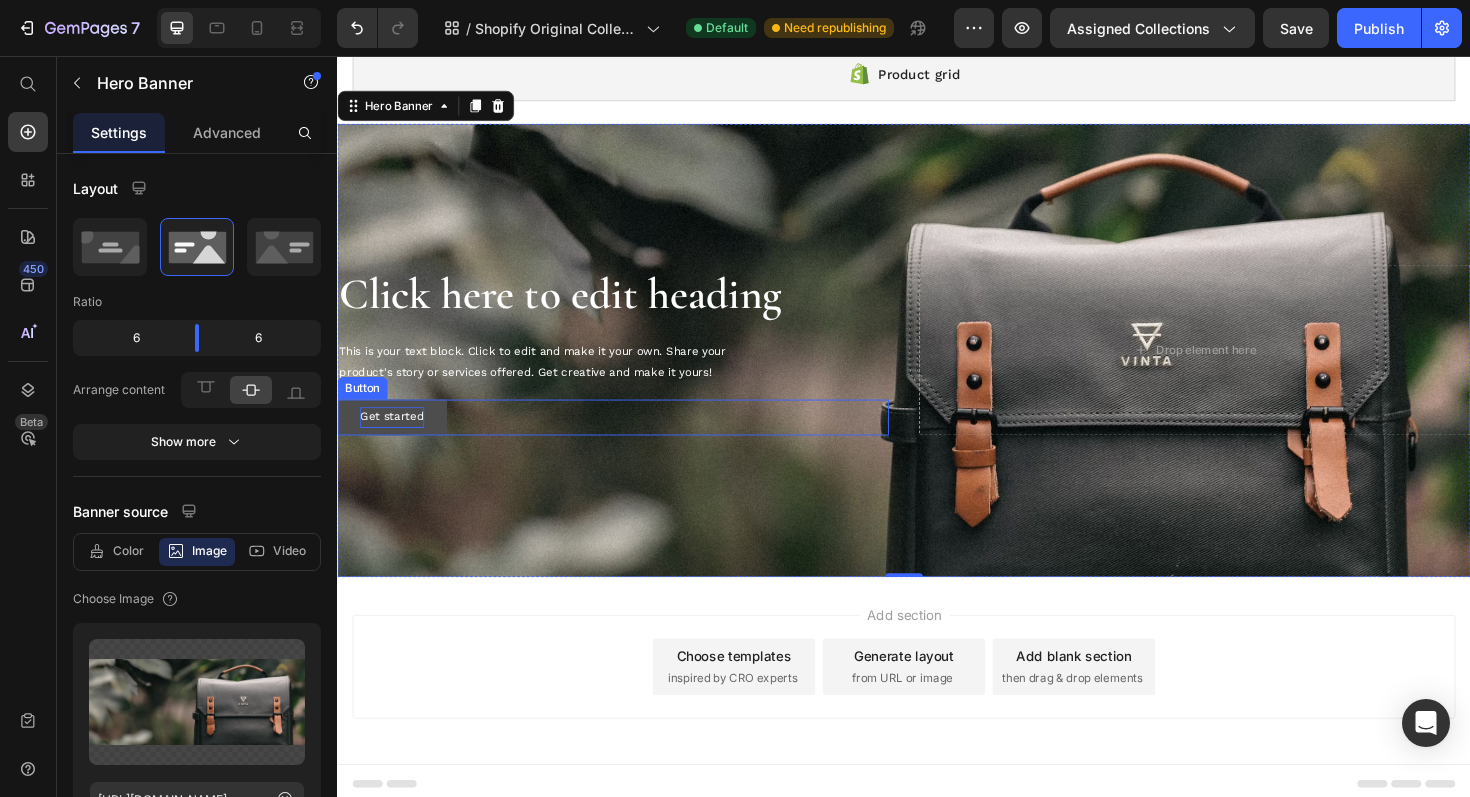click on "Get started" at bounding box center [395, 439] 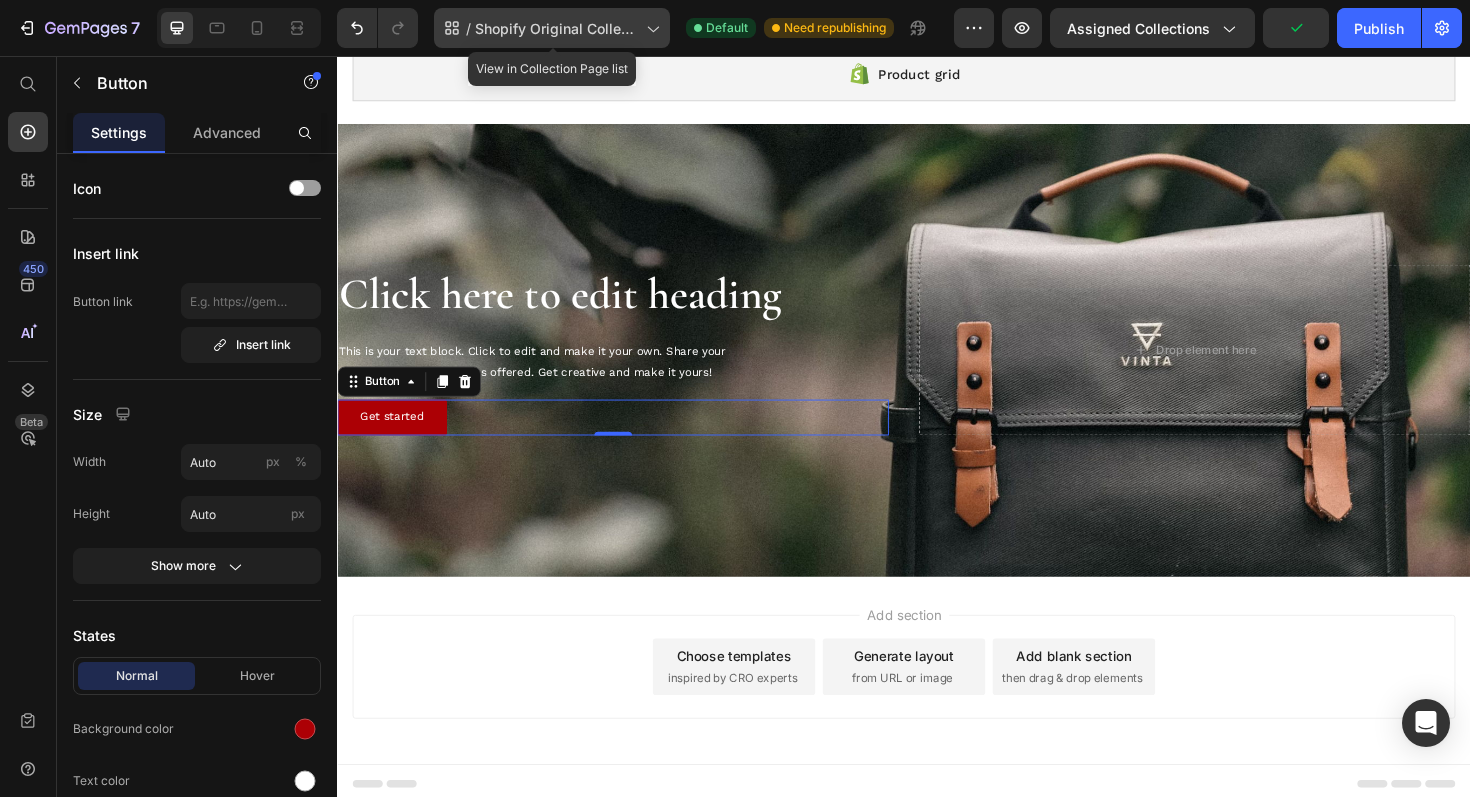 click on "Shopify Original Collection Template" at bounding box center (556, 28) 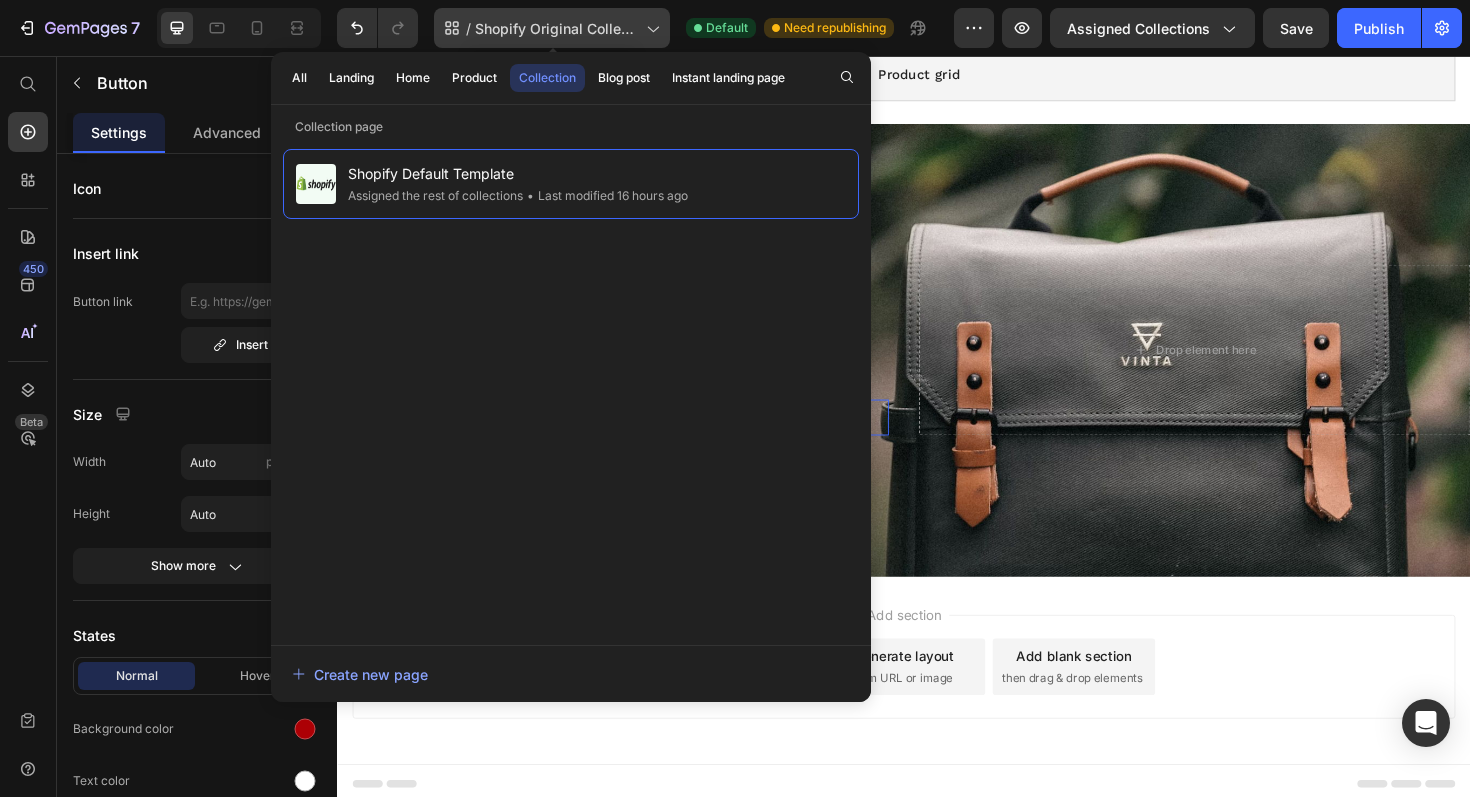 click on "Shopify Original Collection Template" at bounding box center (556, 28) 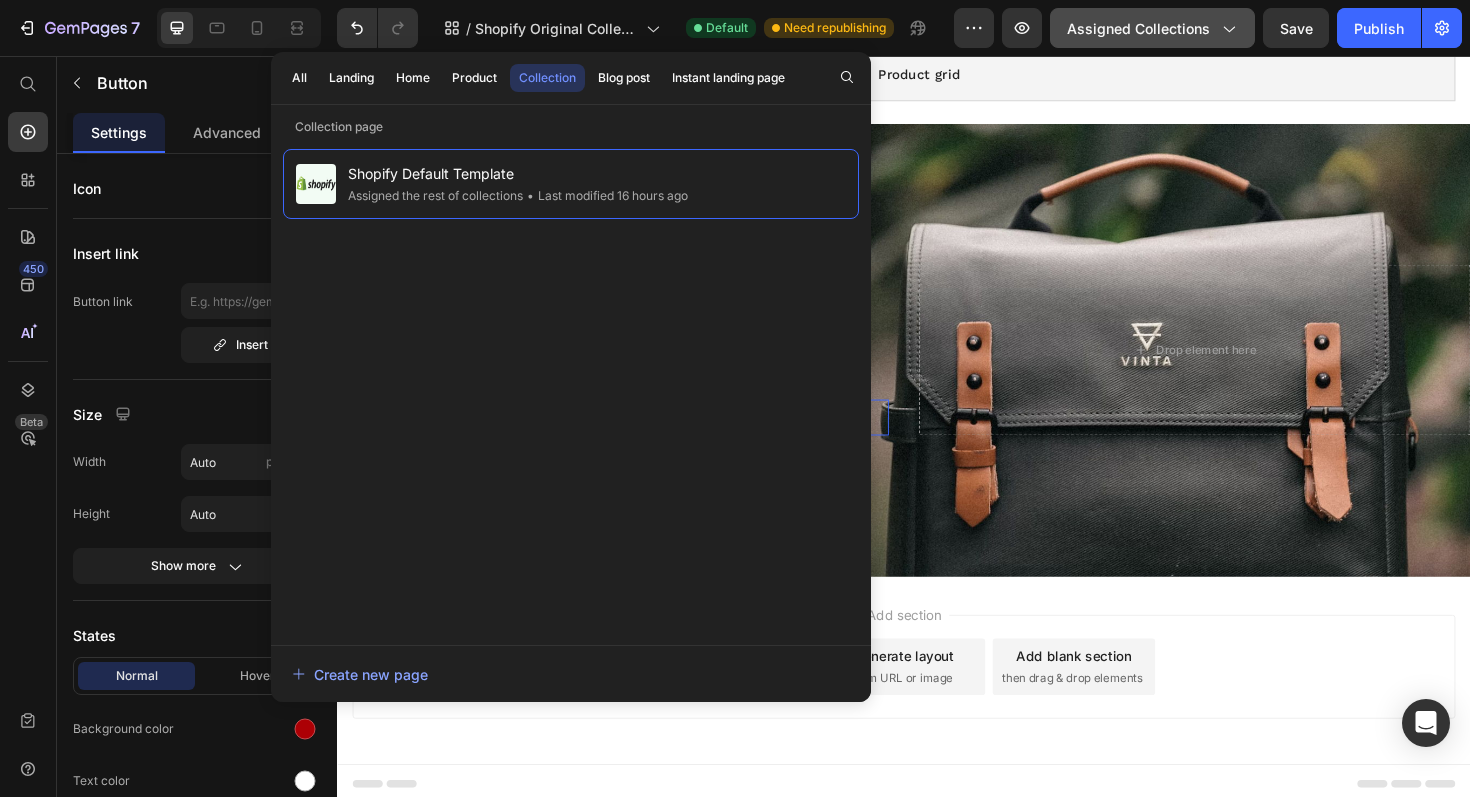 click on "Assigned Collections" 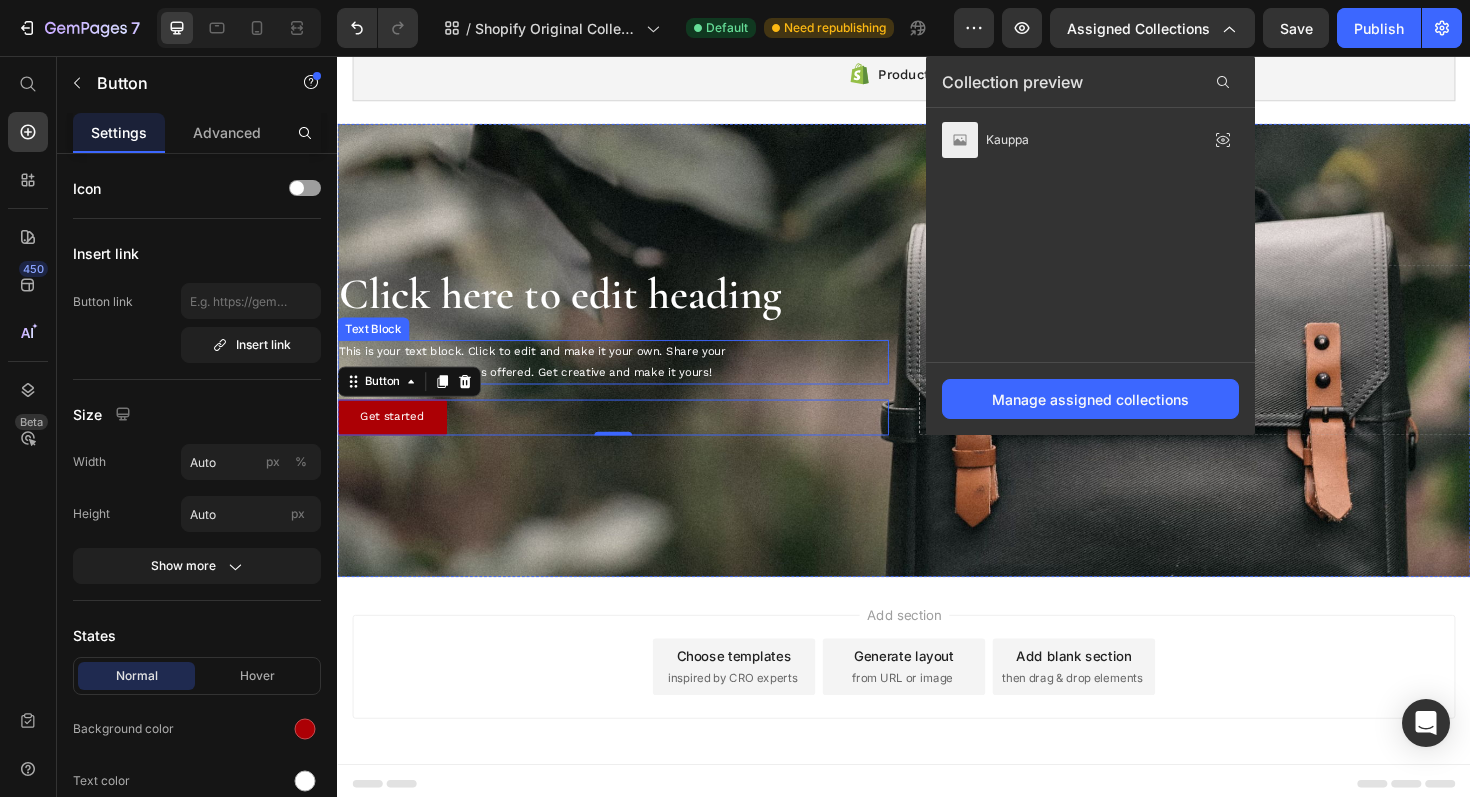 click on "This is your text block. Click to edit and make it your own. Share your                       product's story or services offered. Get creative and make it yours!" at bounding box center [629, 380] 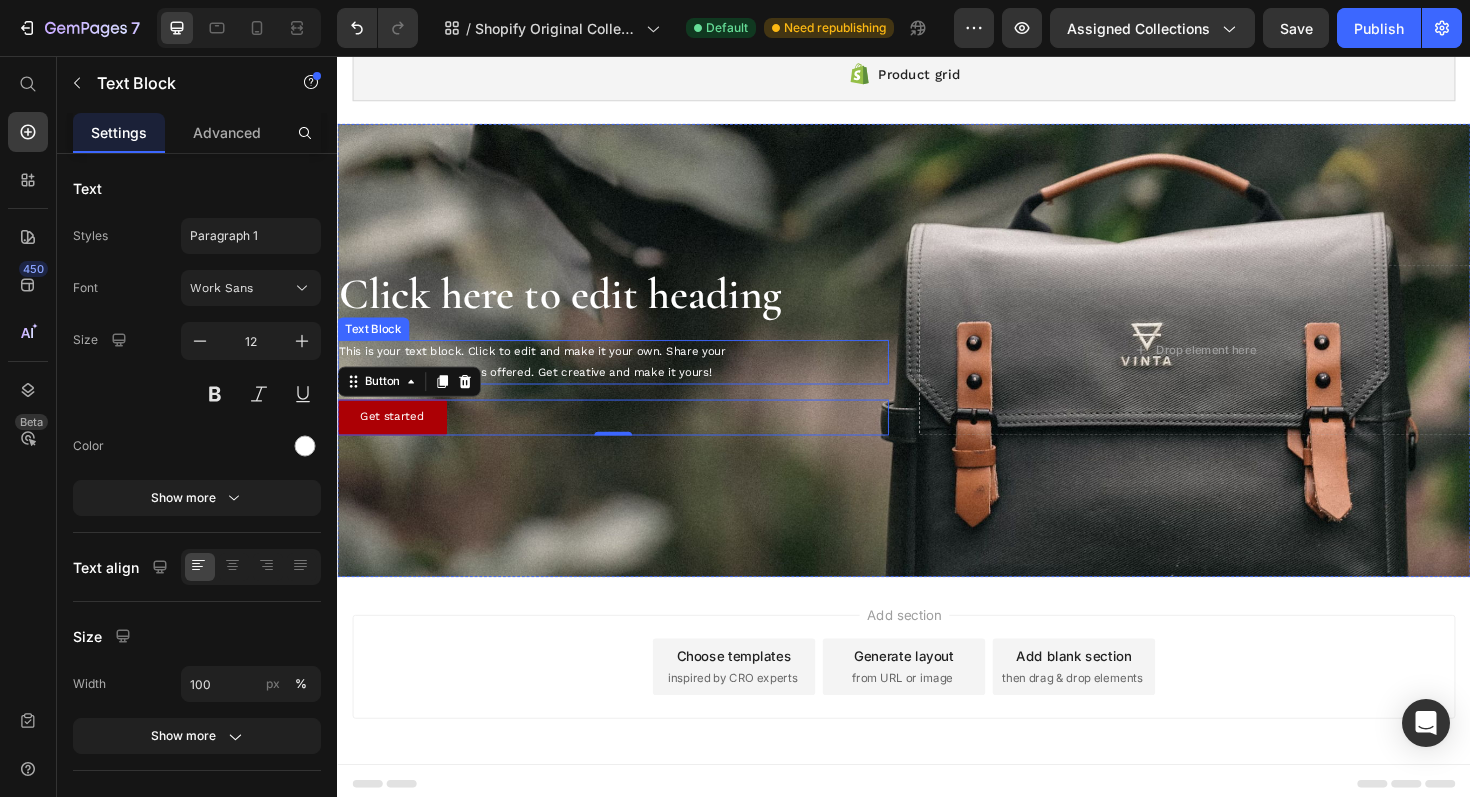 click on "This is your text block. Click to edit and make it your own. Share your                       product's story or services offered. Get creative and make it yours!" at bounding box center (629, 380) 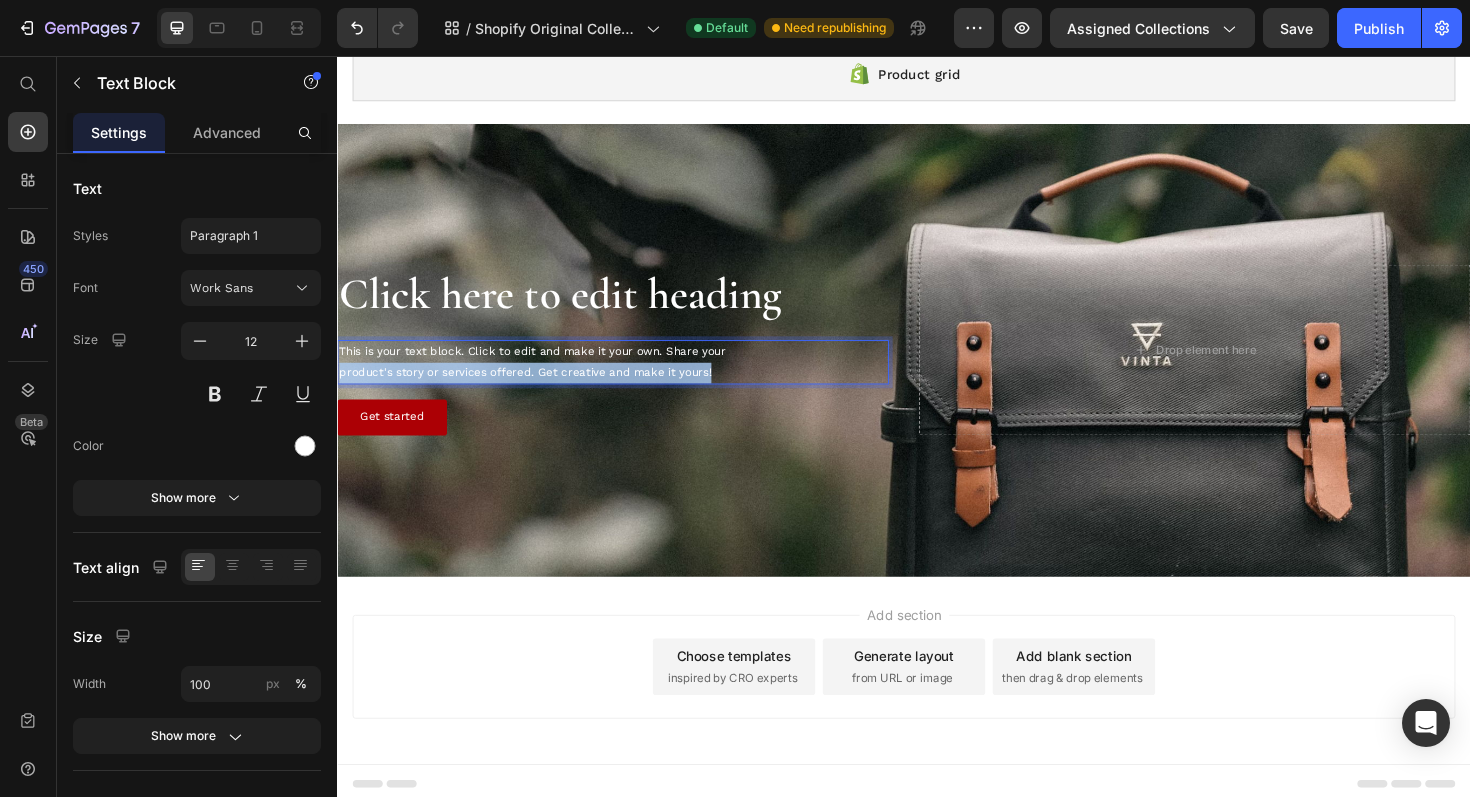 click on "This is your text block. Click to edit and make it your own. Share your product's story or services offered. Get creative and make it yours!" at bounding box center (629, 380) 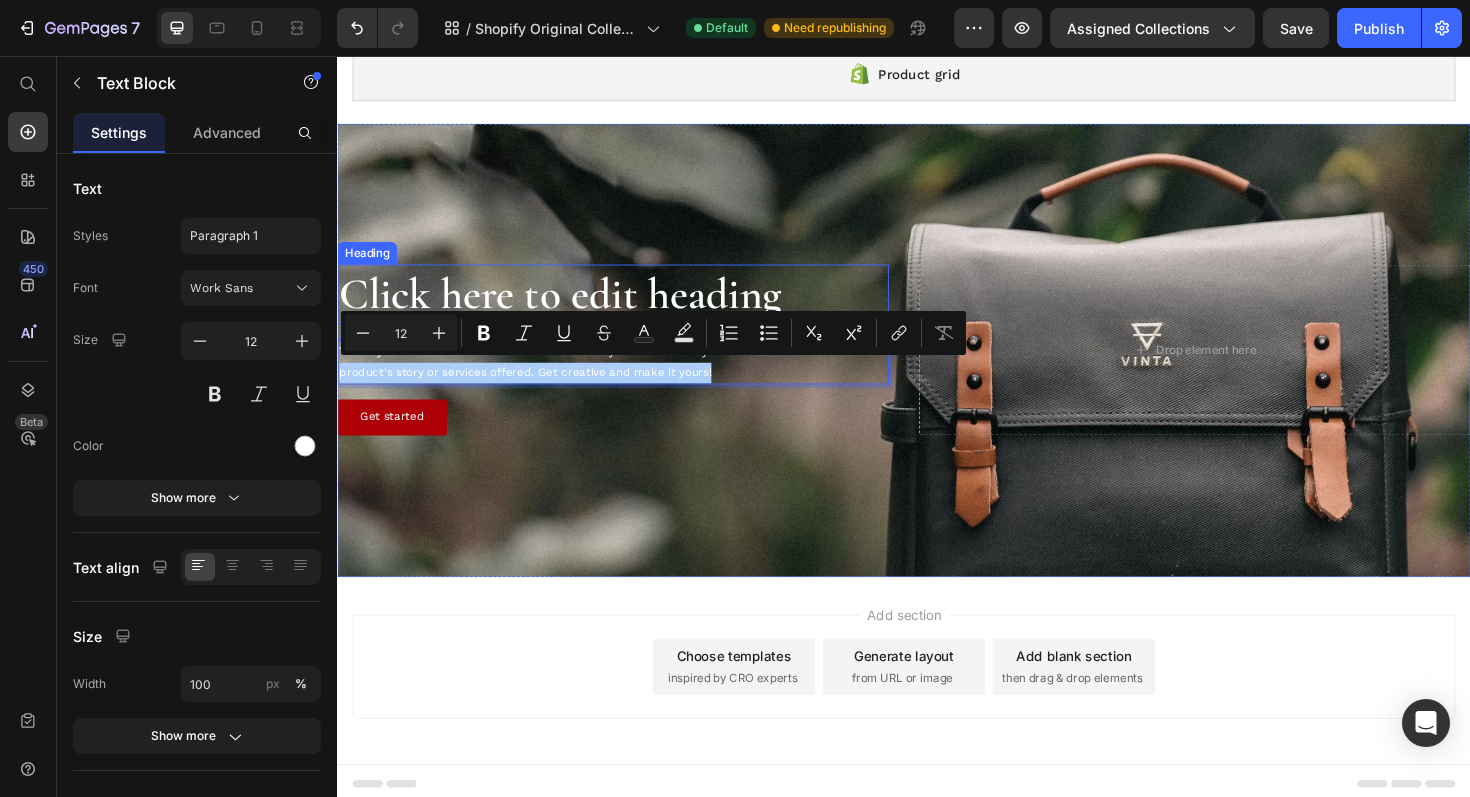 click on "Click here to edit heading" at bounding box center [629, 309] 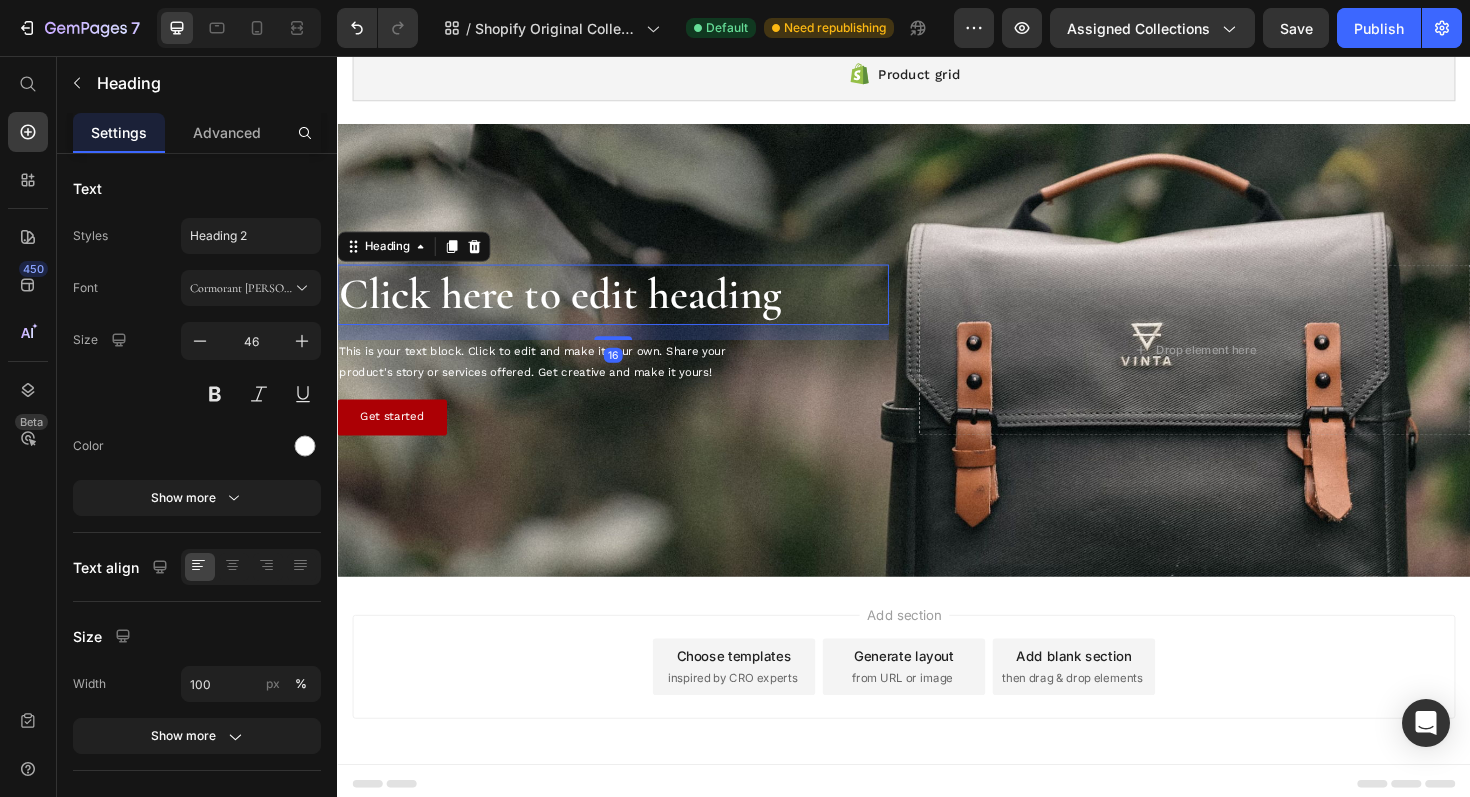 click on "Click here to edit heading" at bounding box center [629, 309] 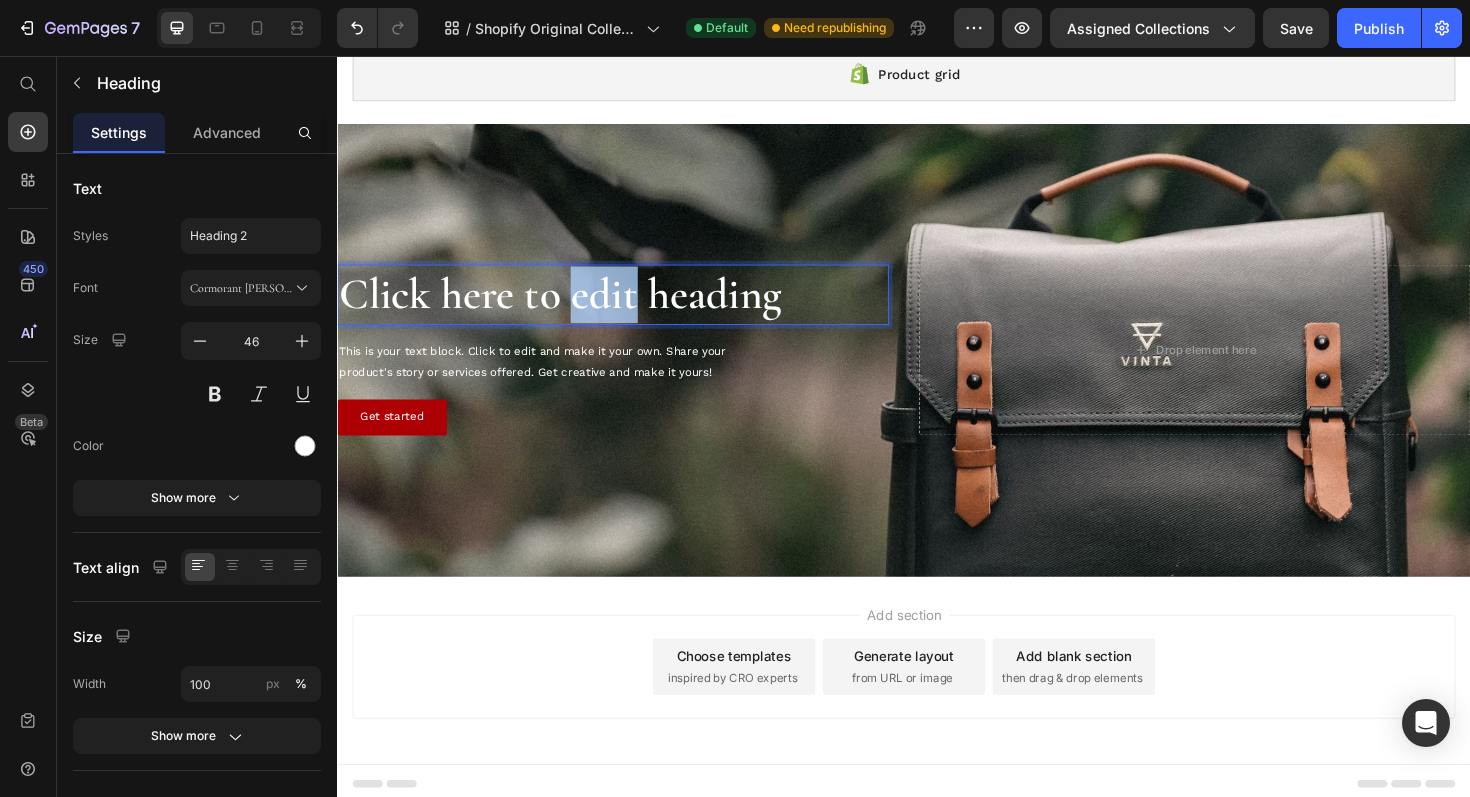 click on "Click here to edit heading" at bounding box center (629, 309) 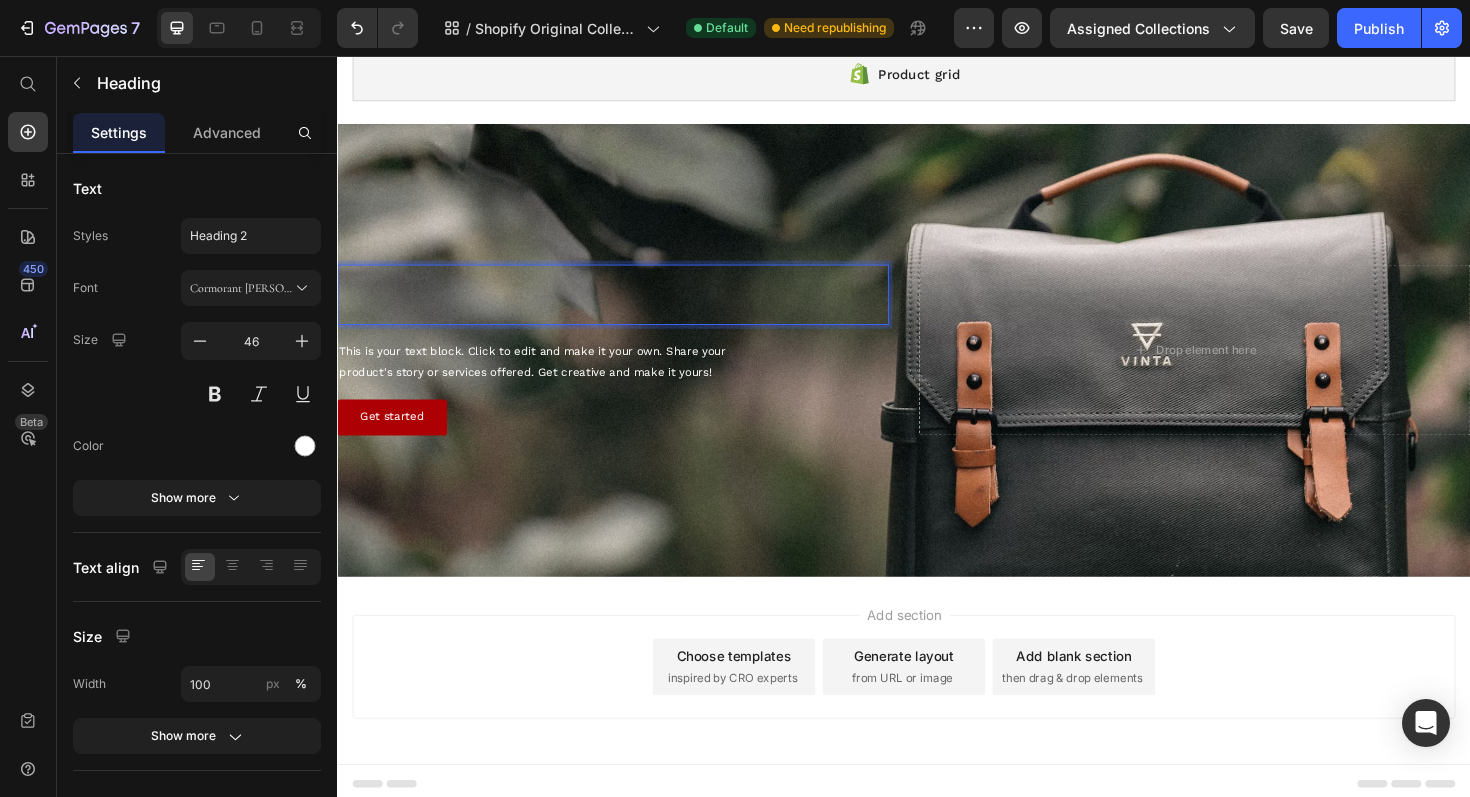 scroll, scrollTop: 238, scrollLeft: 0, axis: vertical 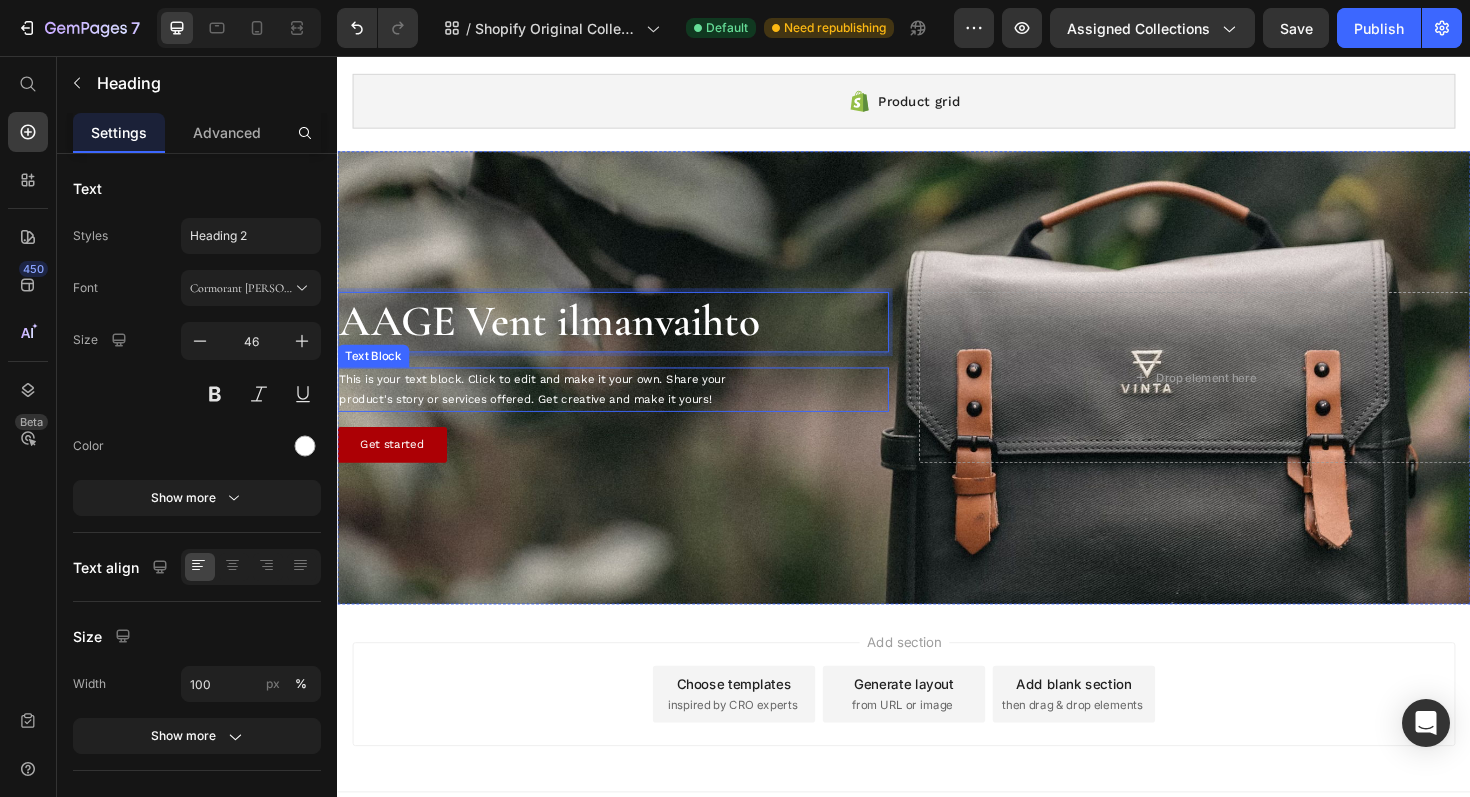 click on "This is your text block. Click to edit and make it your own. Share your product's story or services offered. Get creative and make it yours!" at bounding box center [629, 409] 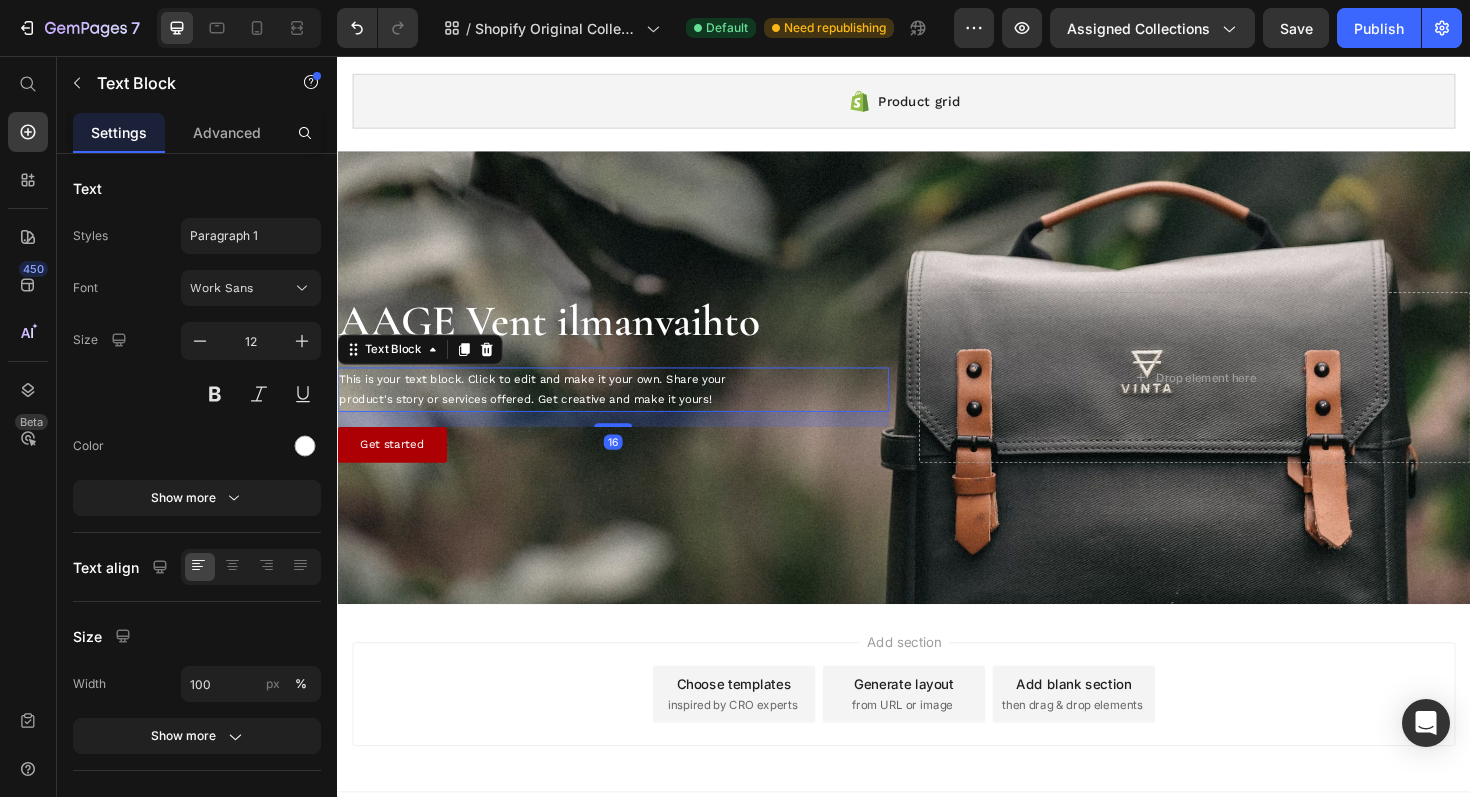 click on "This is your text block. Click to edit and make it your own. Share your product's story or services offered. Get creative and make it yours!" at bounding box center (629, 409) 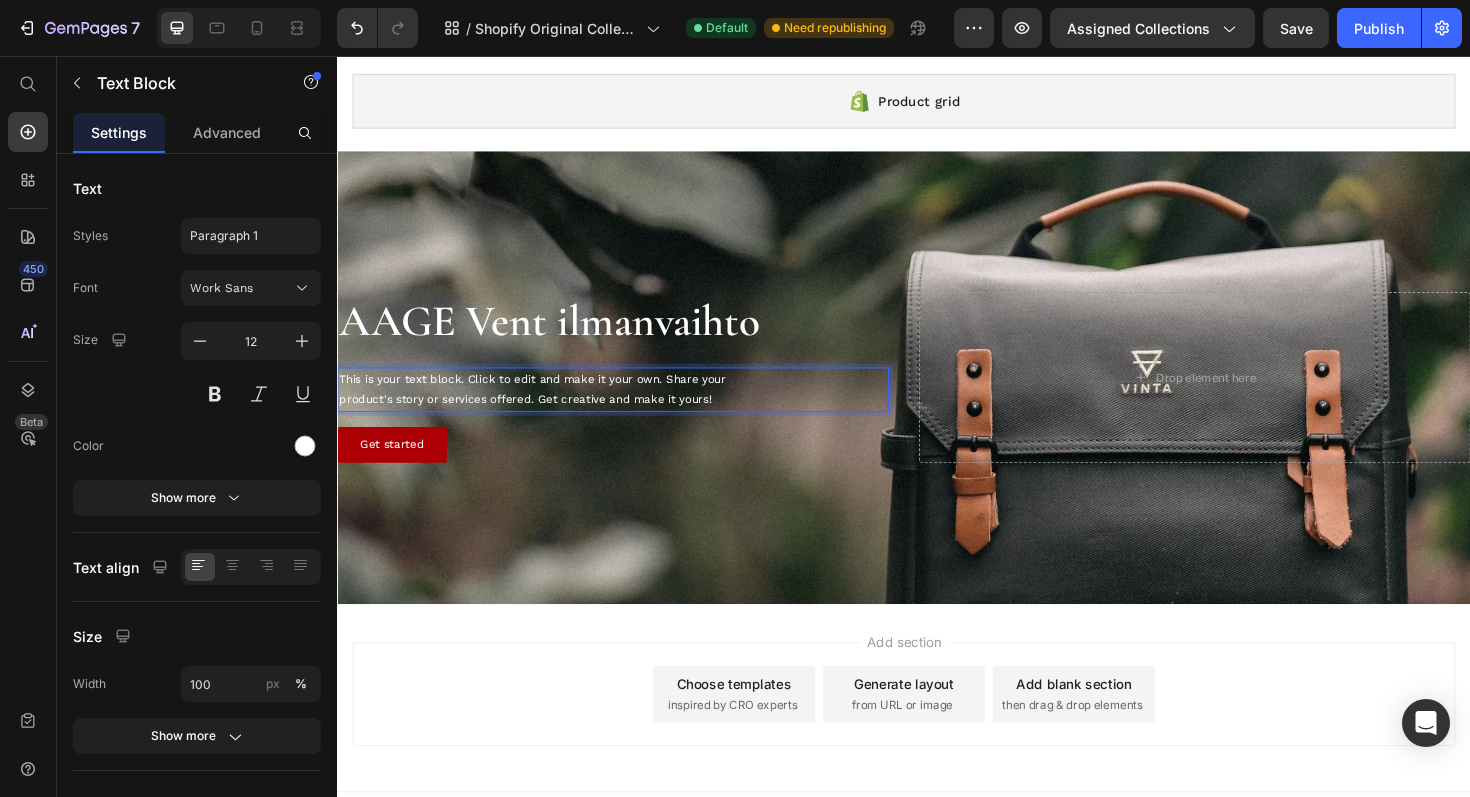 scroll, scrollTop: 249, scrollLeft: 0, axis: vertical 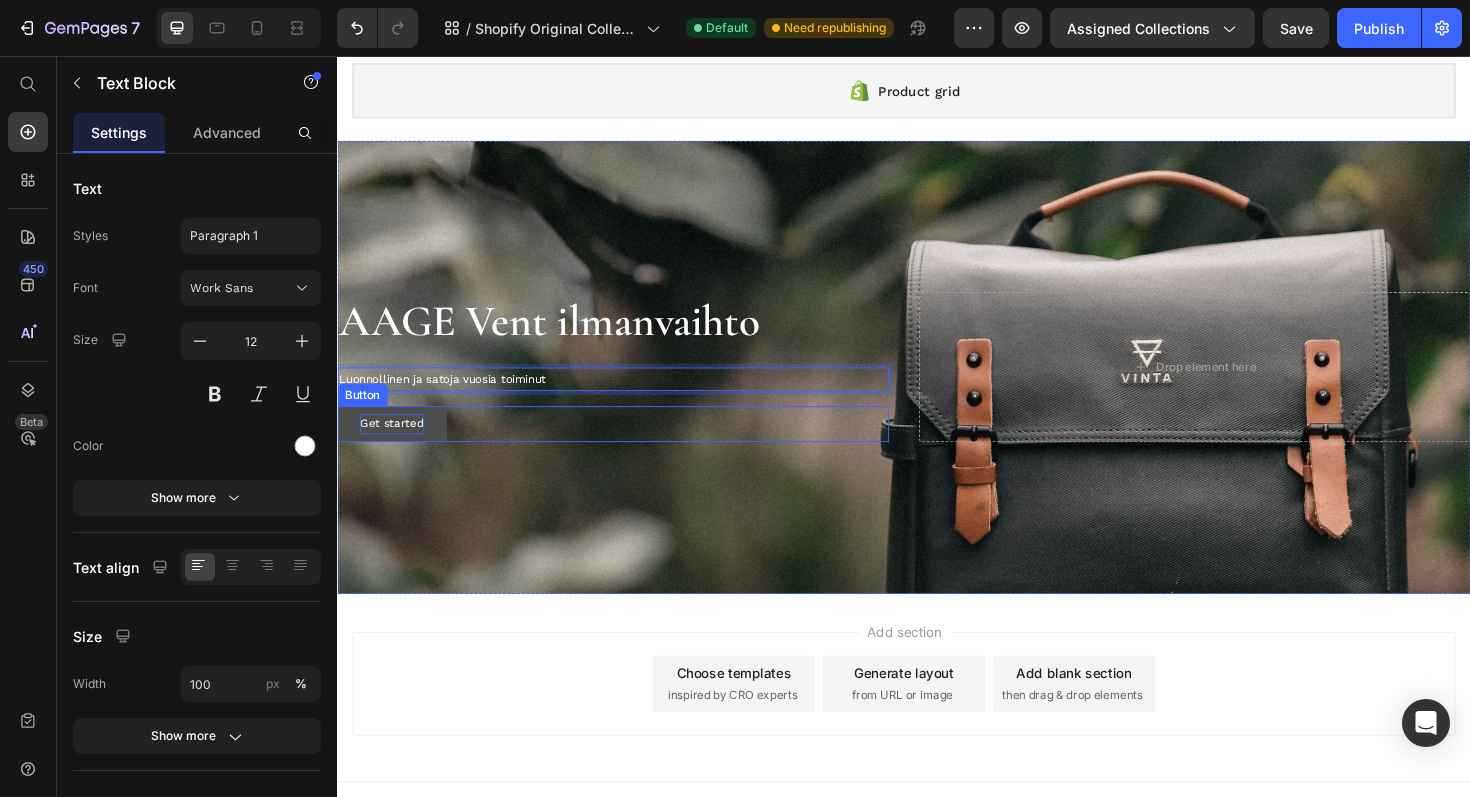 click on "Get started" at bounding box center [395, 446] 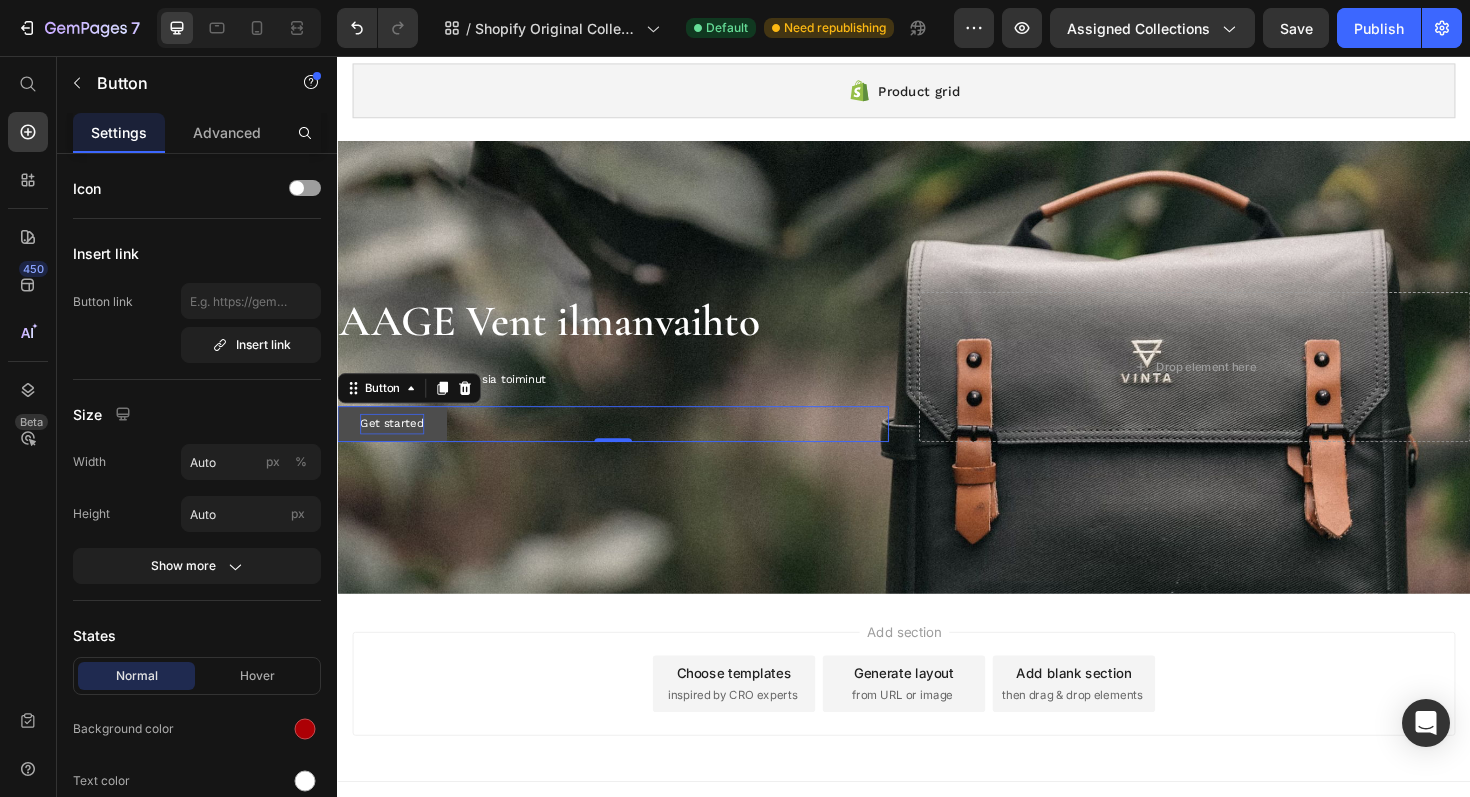 click on "Get started" at bounding box center [395, 446] 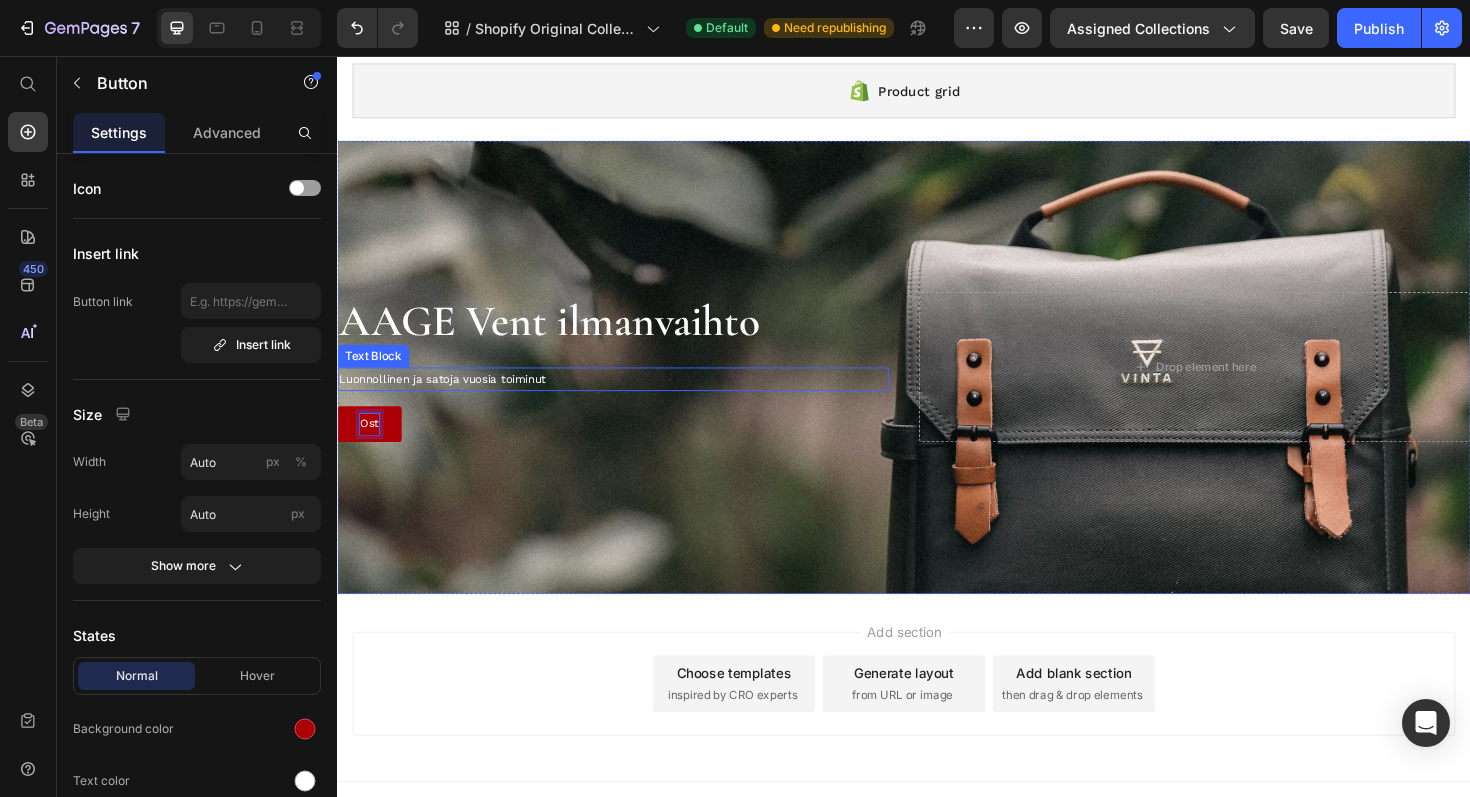 click on "Ost" at bounding box center [371, 446] 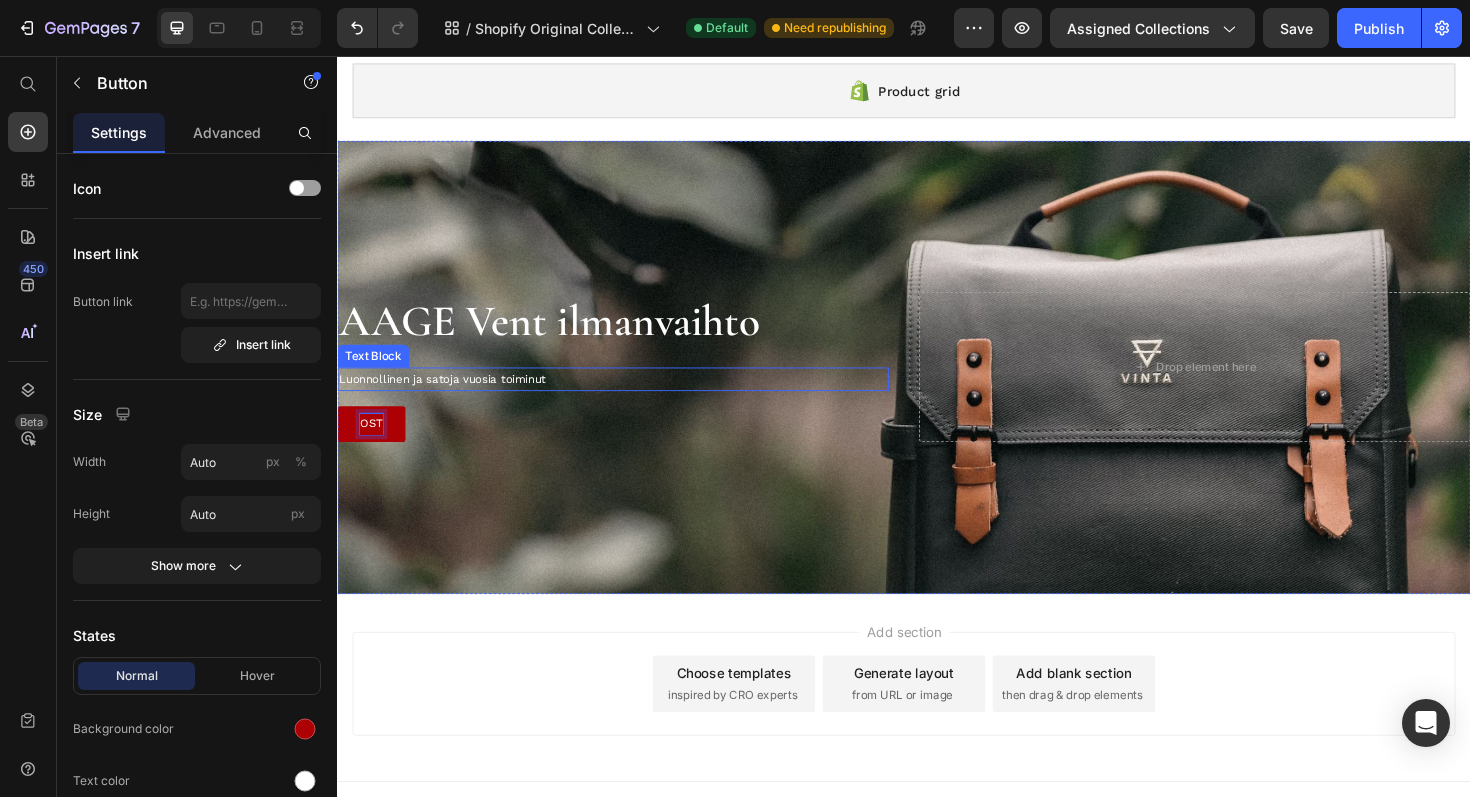 click on "OST" at bounding box center (373, 446) 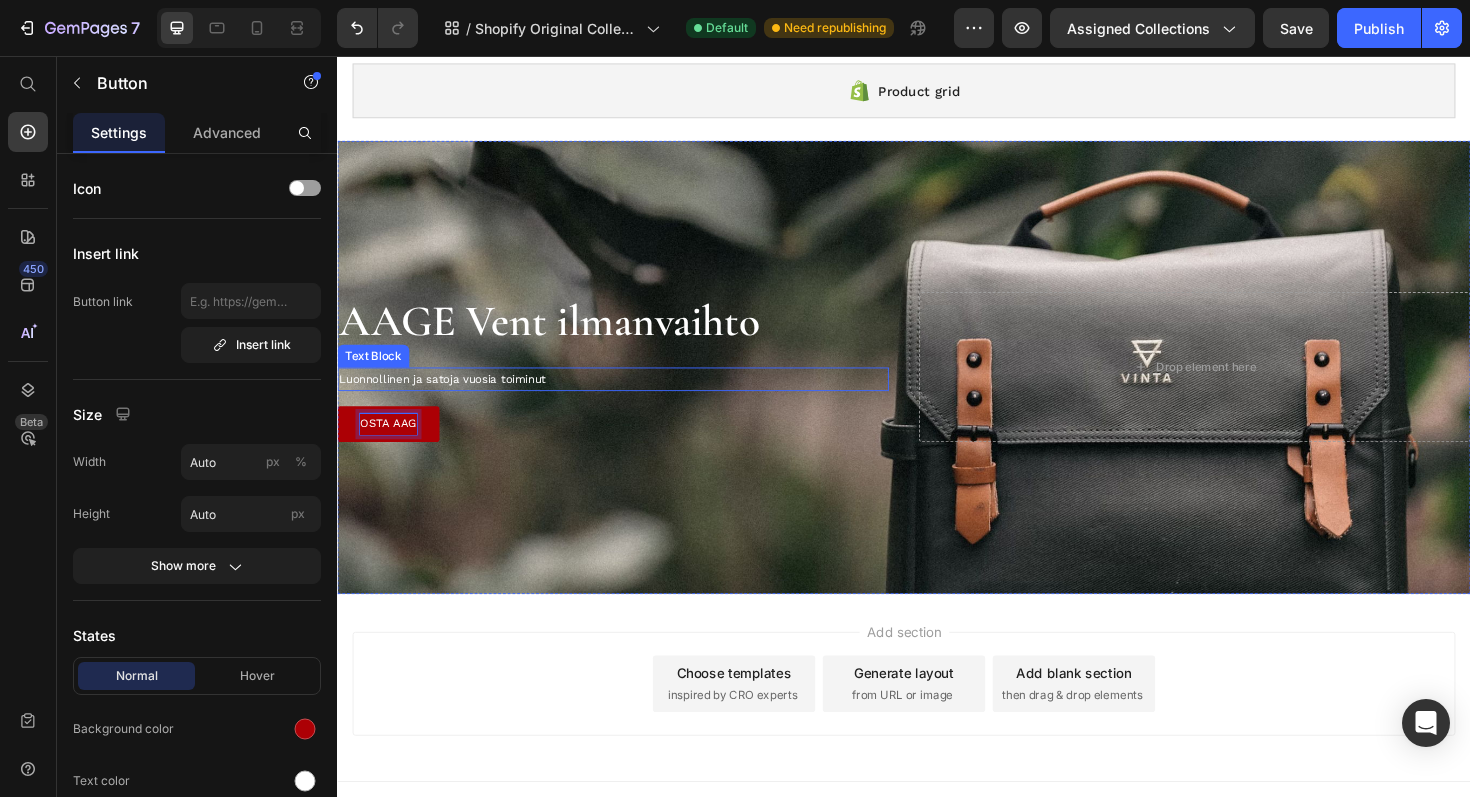 click on "OSTA AAG" at bounding box center [391, 446] 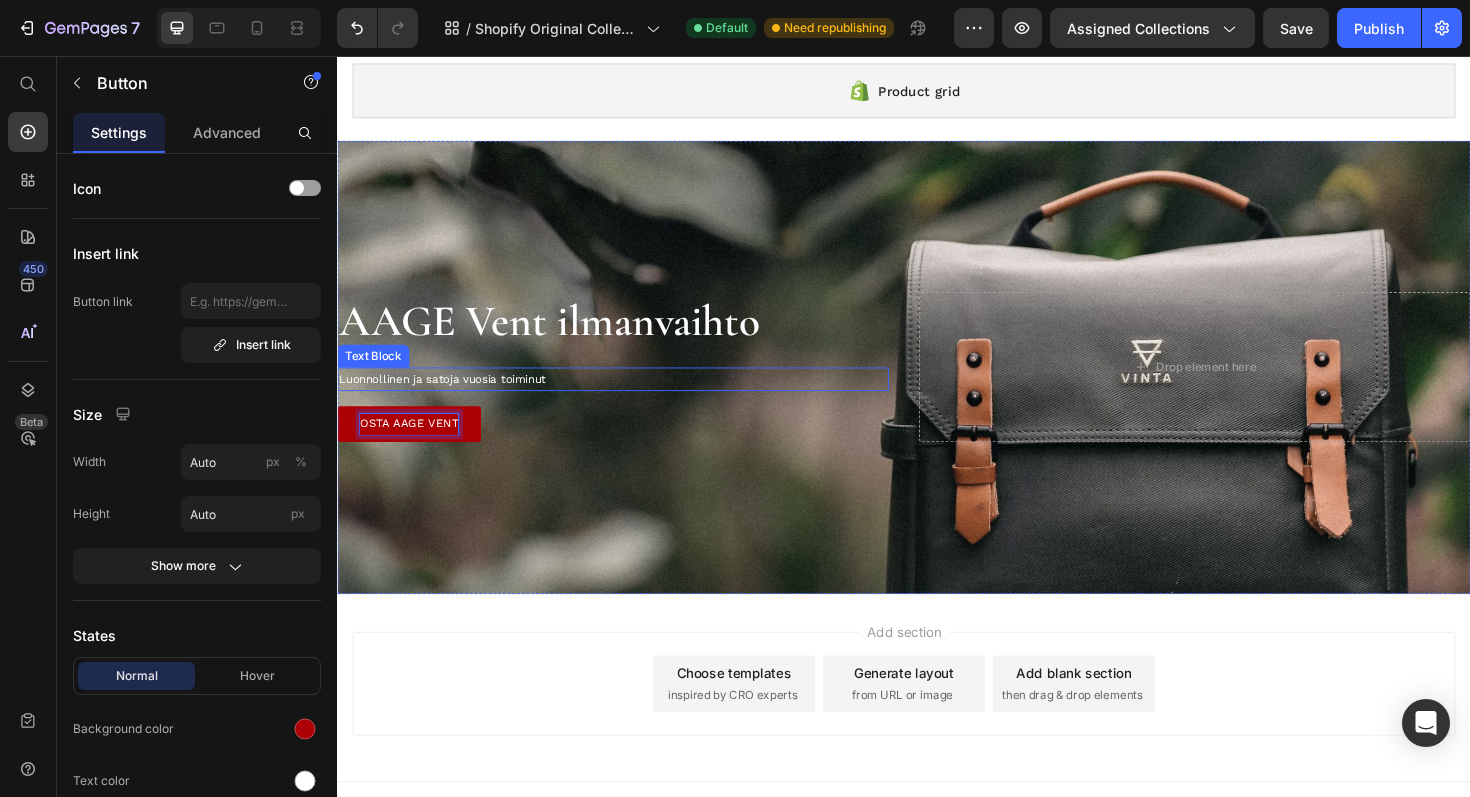 click on "OSTA AAGE VENT" at bounding box center (413, 446) 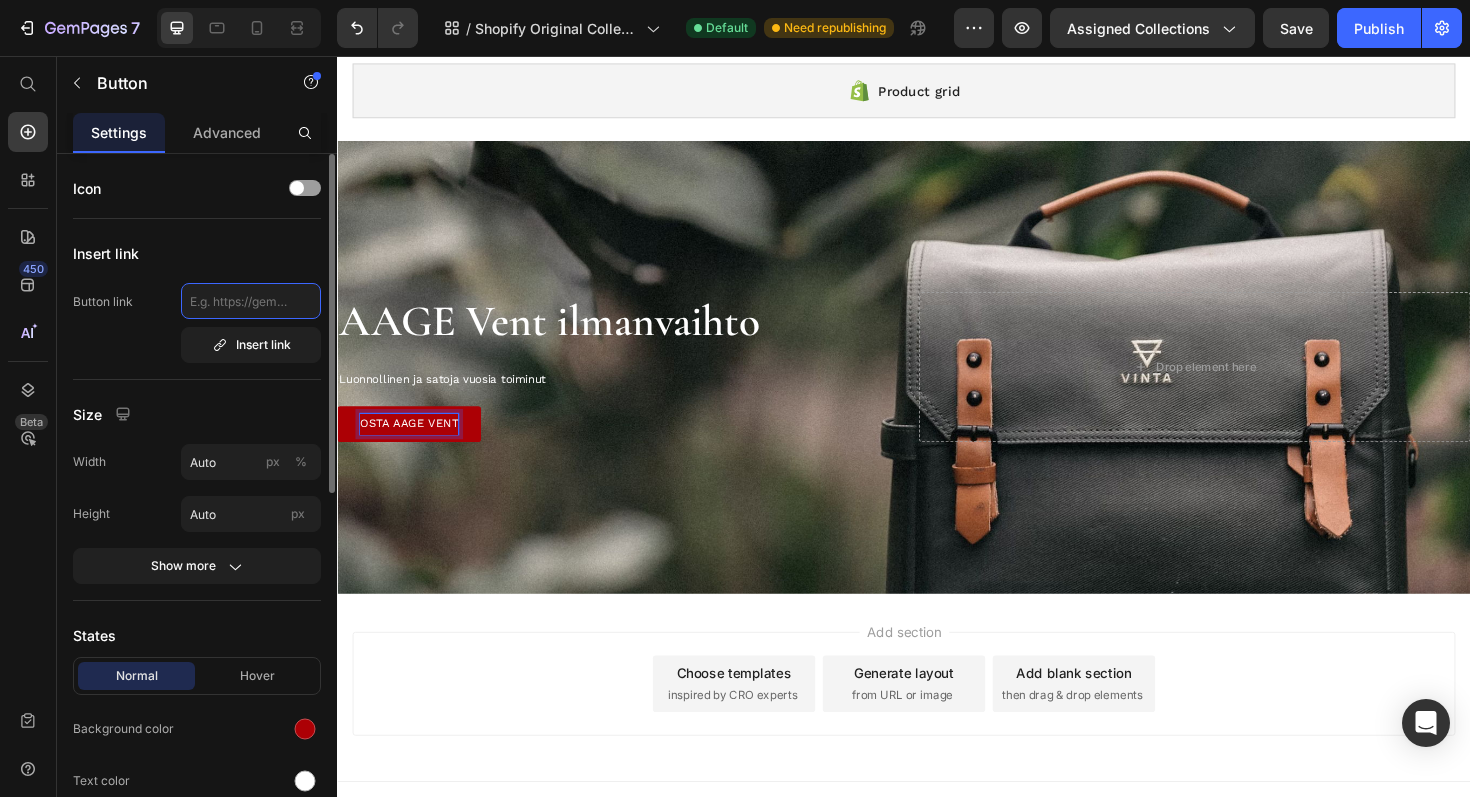 click 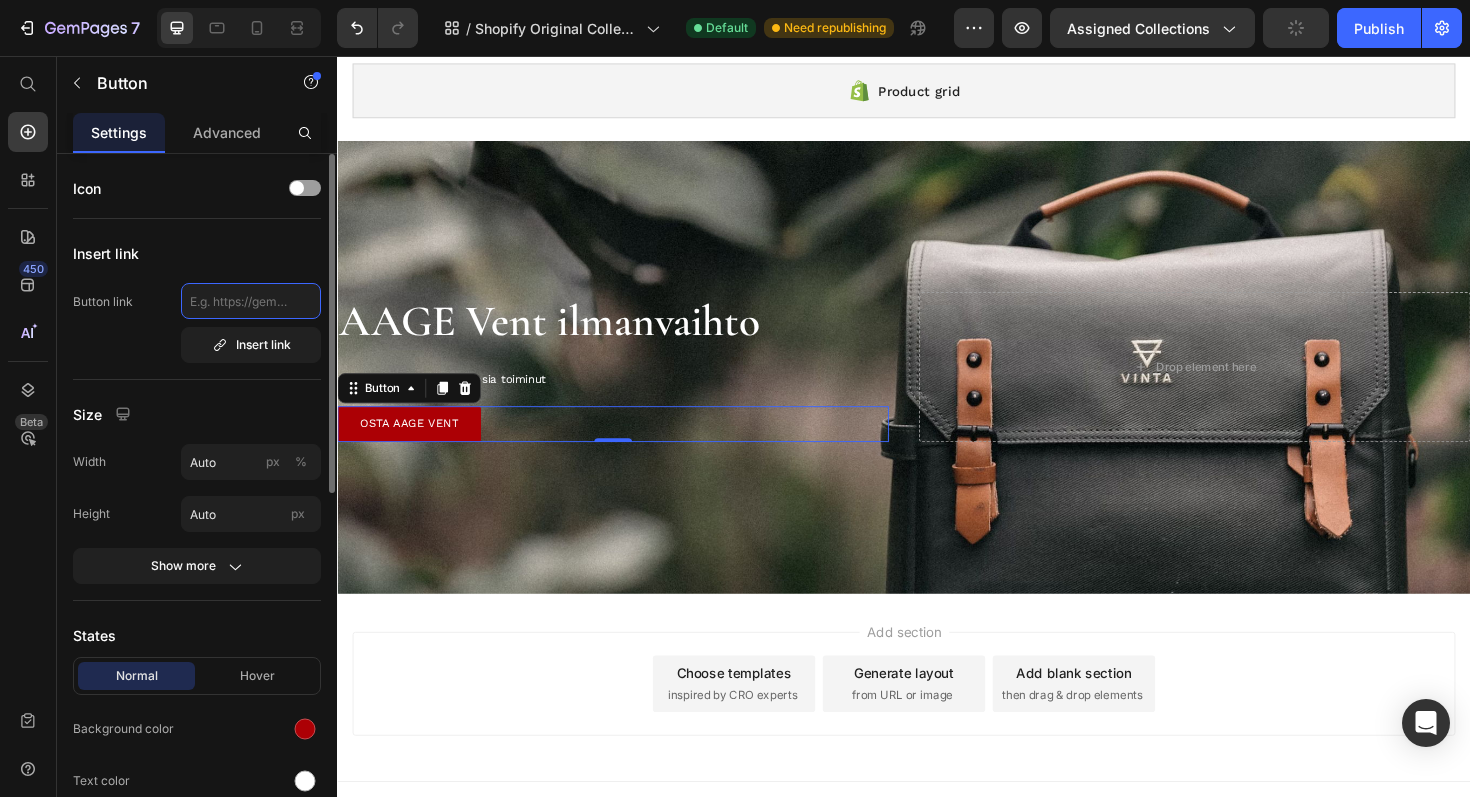 type on "A" 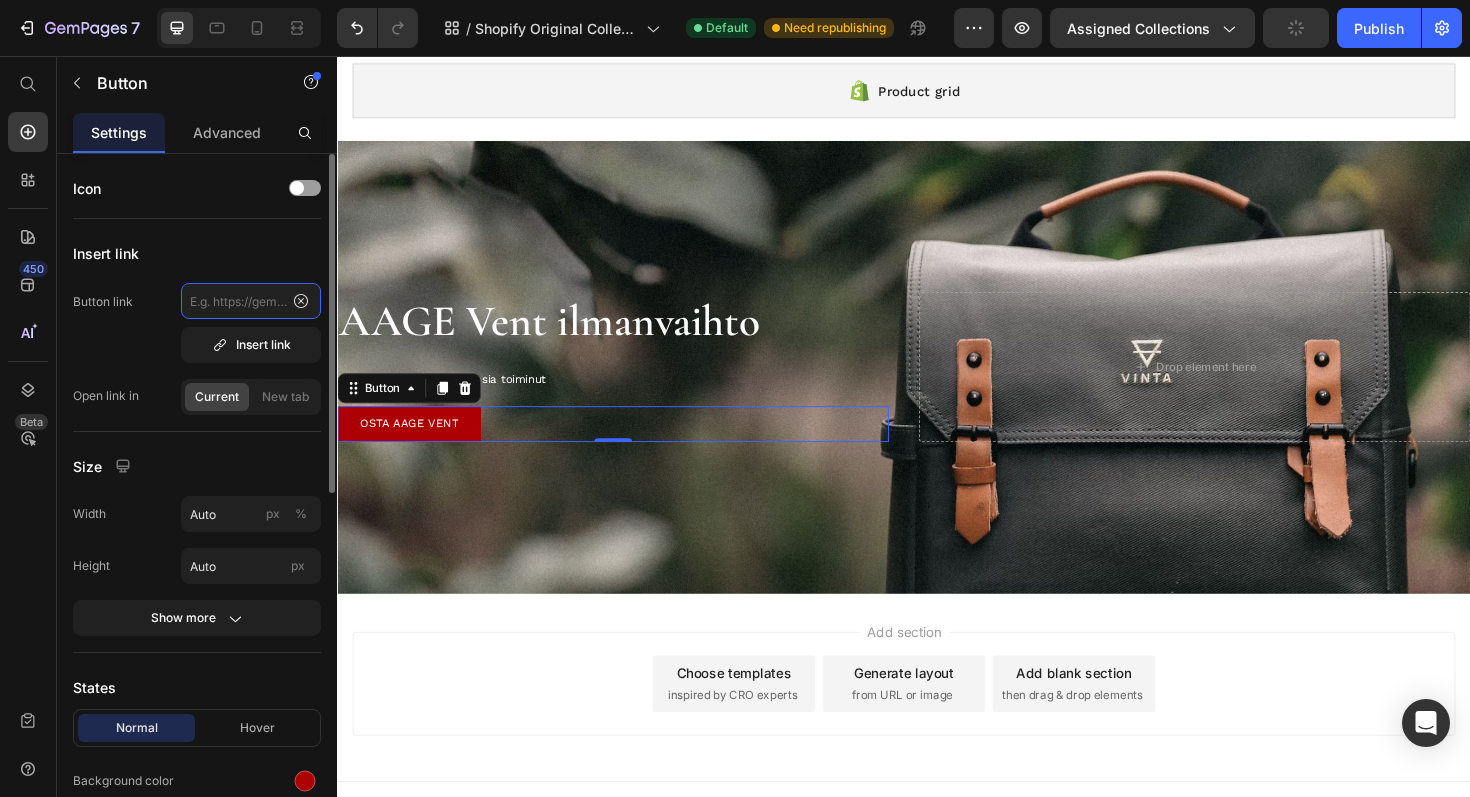 type on "A" 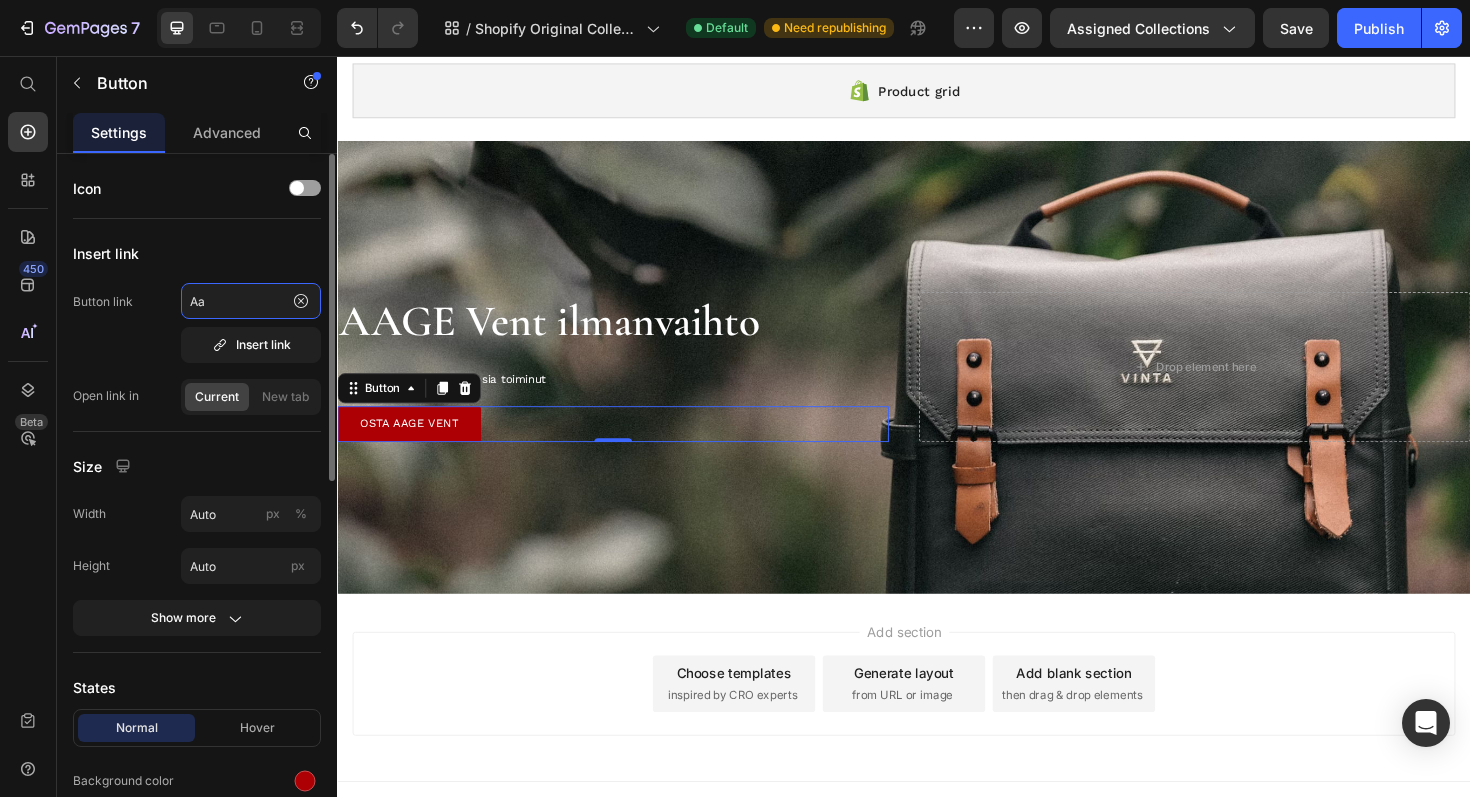 type on "A" 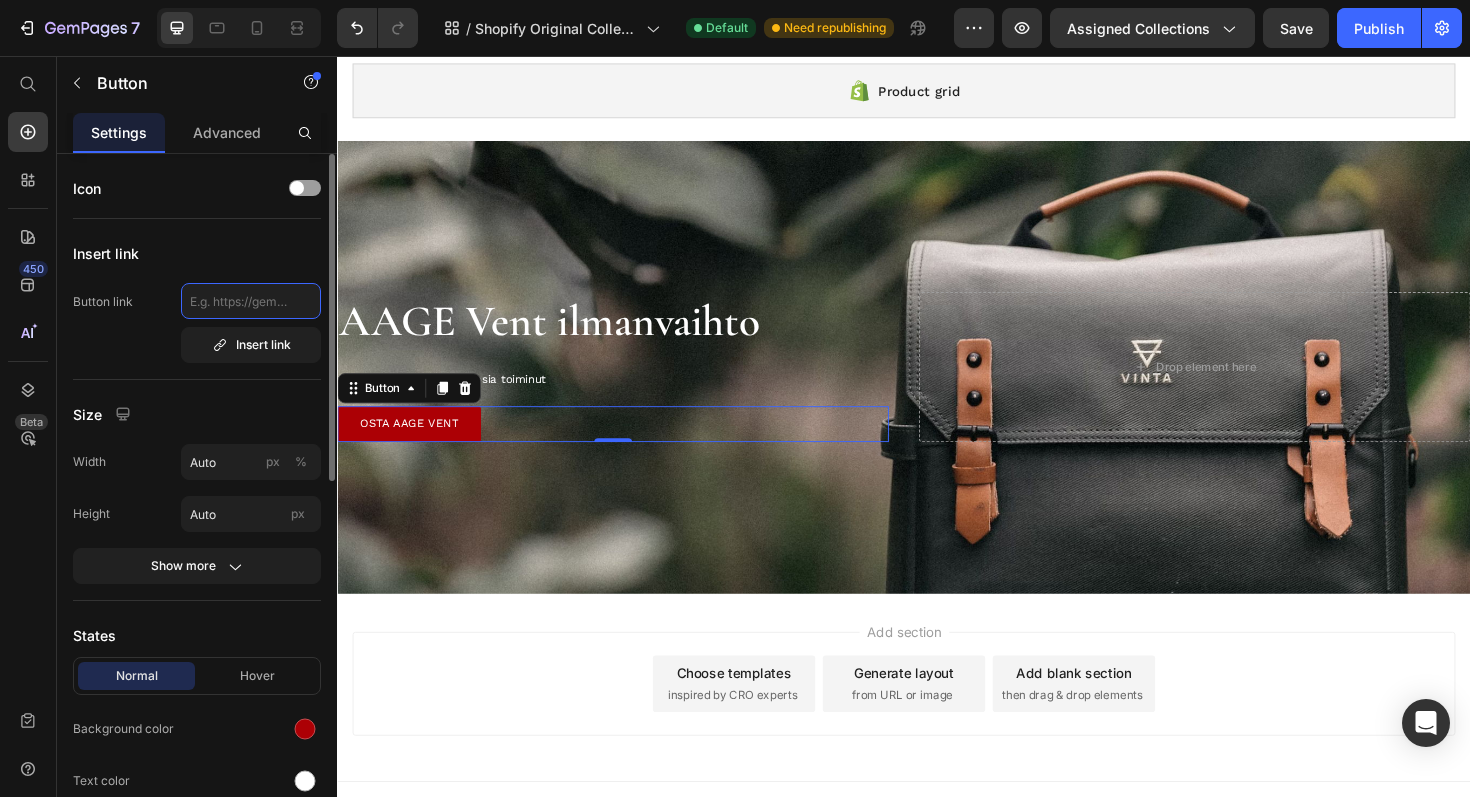 paste on "/products/aage-vent-raitisilmaventtiili-suodatinkehyksella-ja-suodattimella" 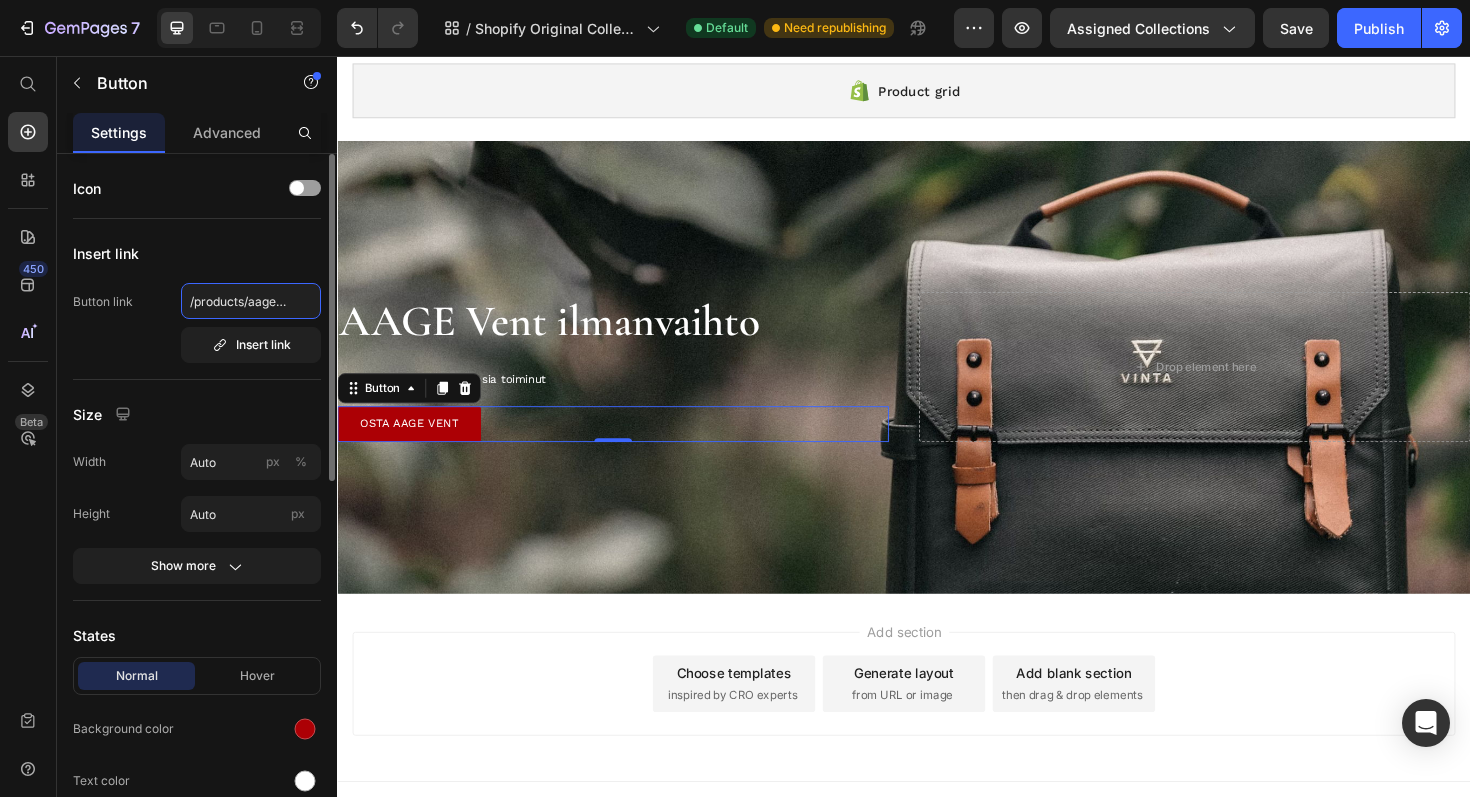 scroll, scrollTop: 0, scrollLeft: 324, axis: horizontal 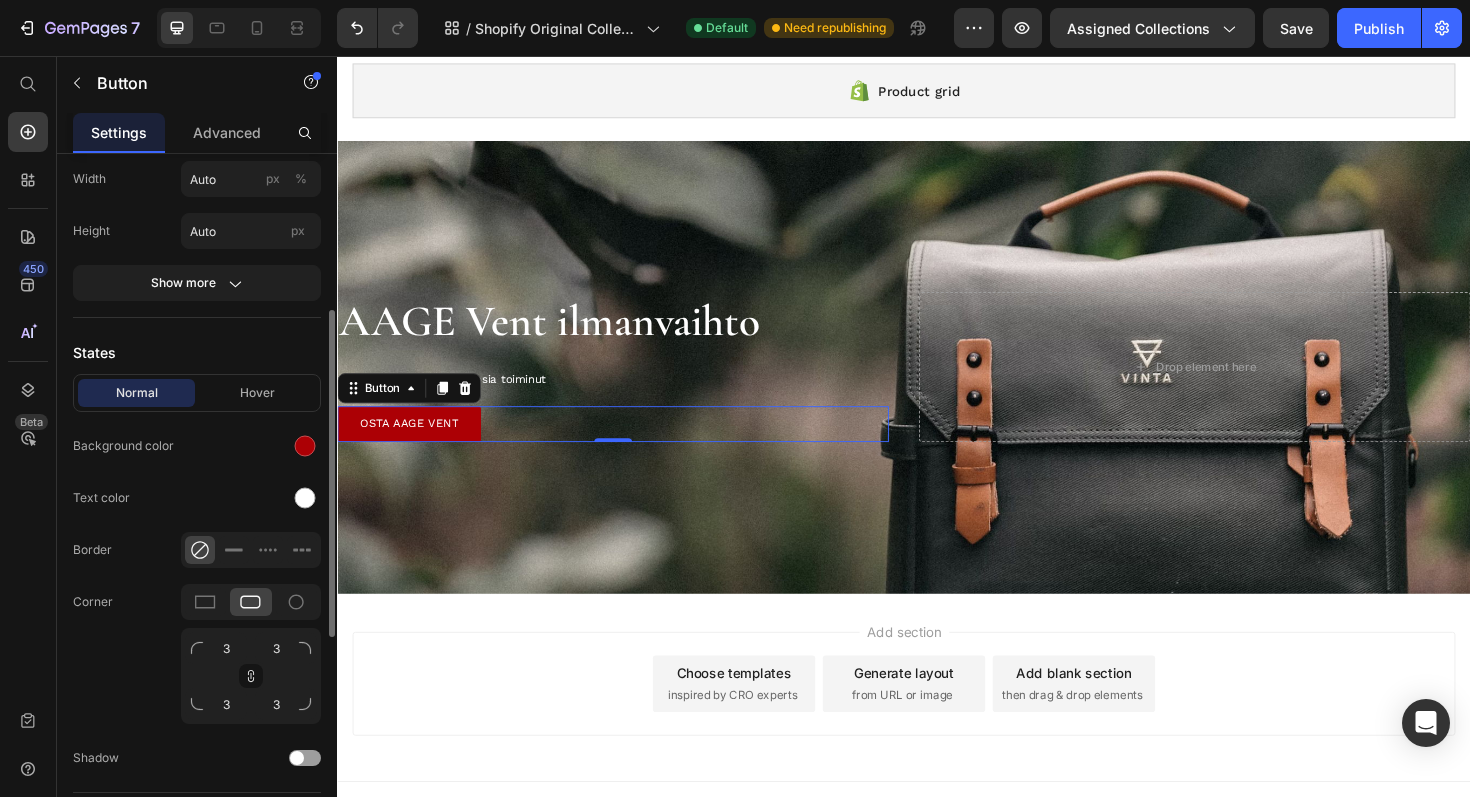 type on "/products/aage-vent-raitisilmaventtiili-suodatinkehyksella-ja-suodattimella" 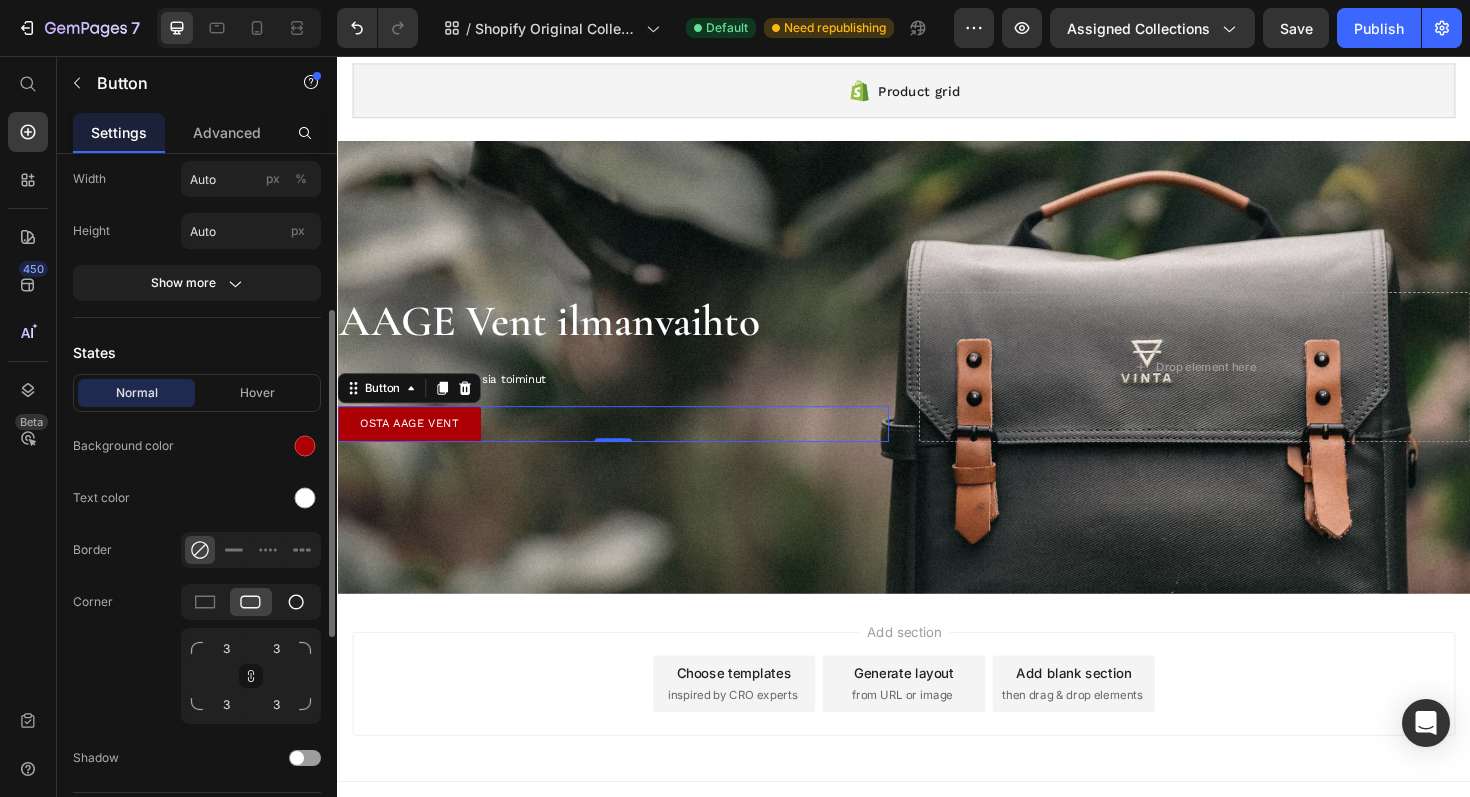 click 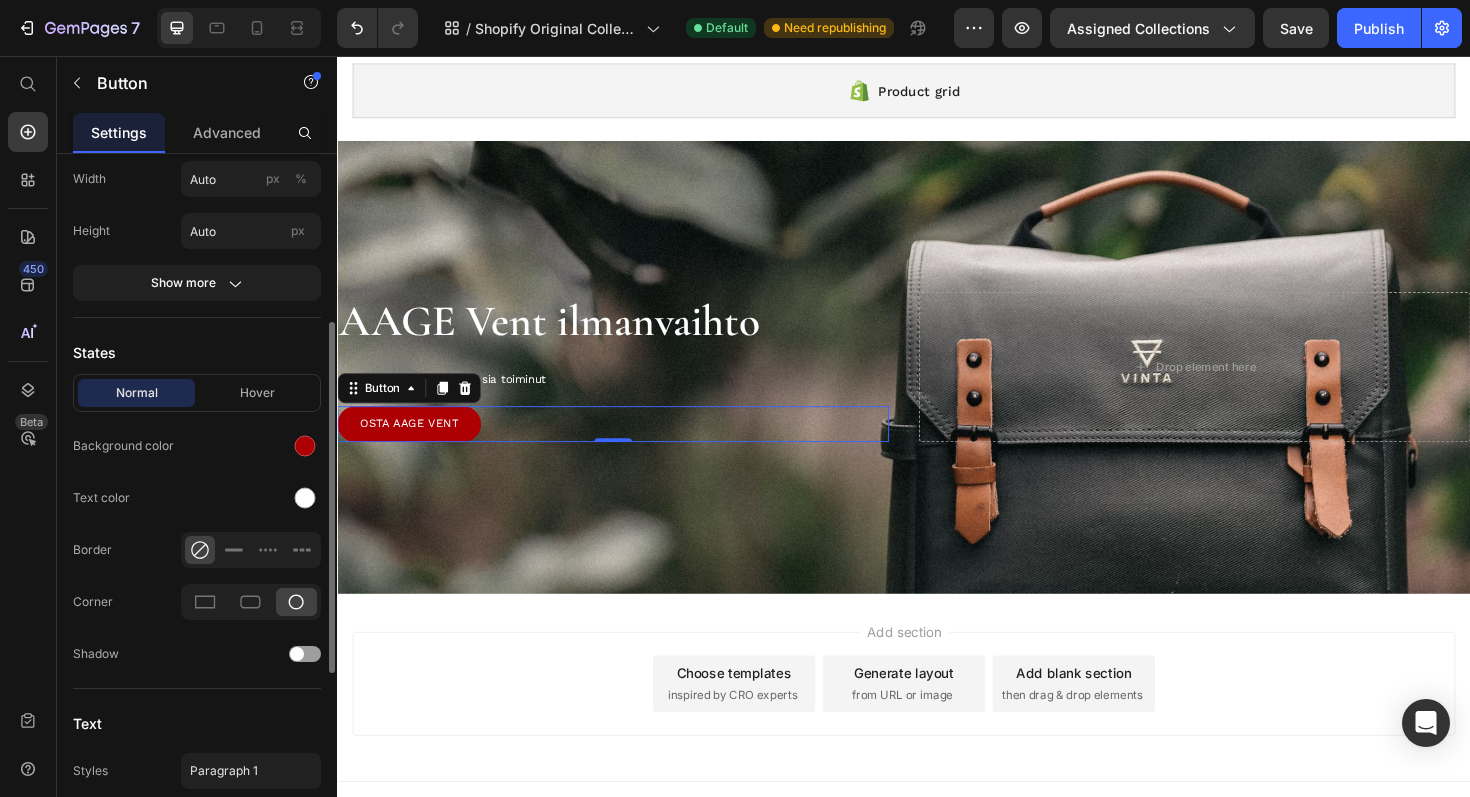 scroll, scrollTop: 0, scrollLeft: 0, axis: both 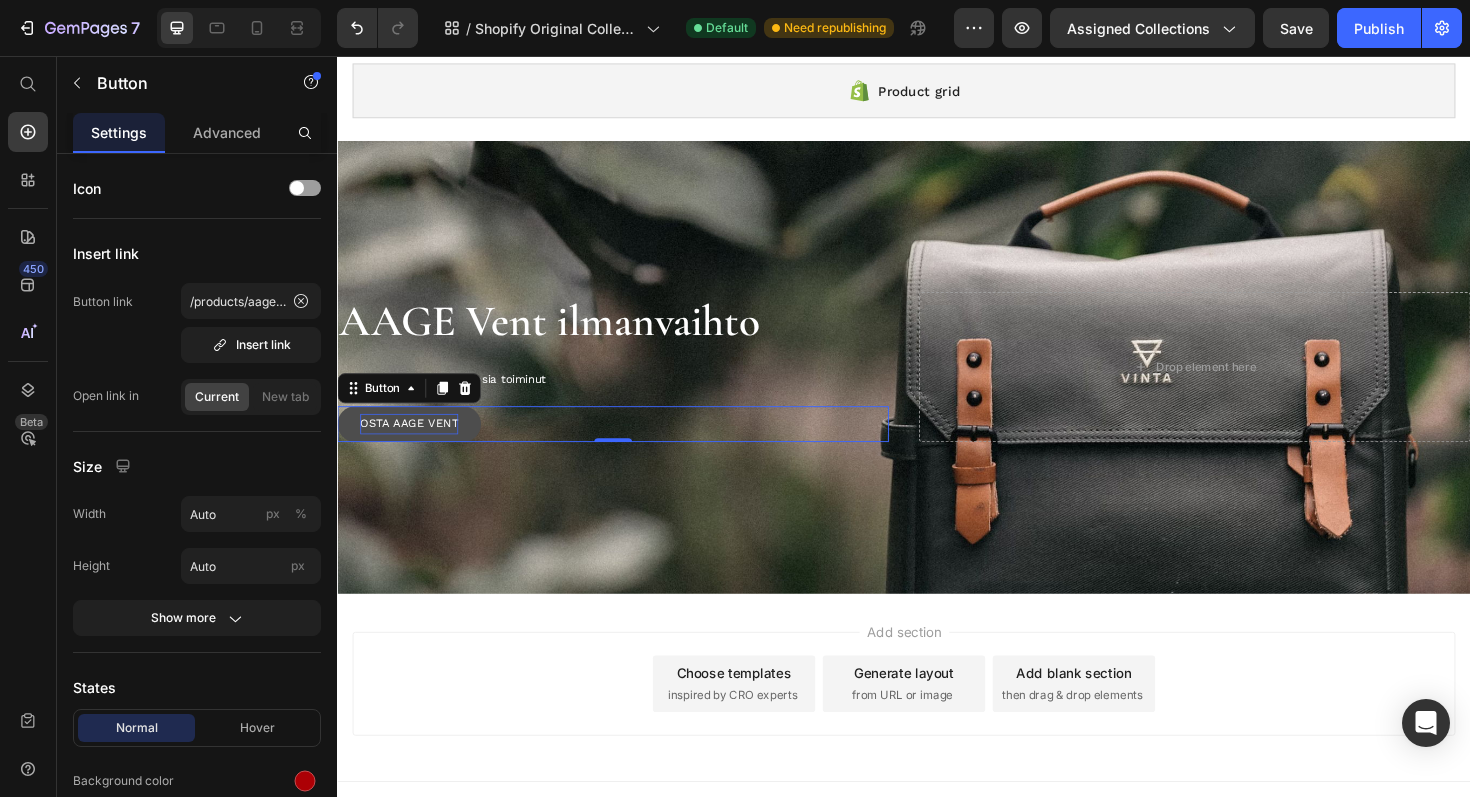 click on "OSTA AAGE VENT" at bounding box center [413, 446] 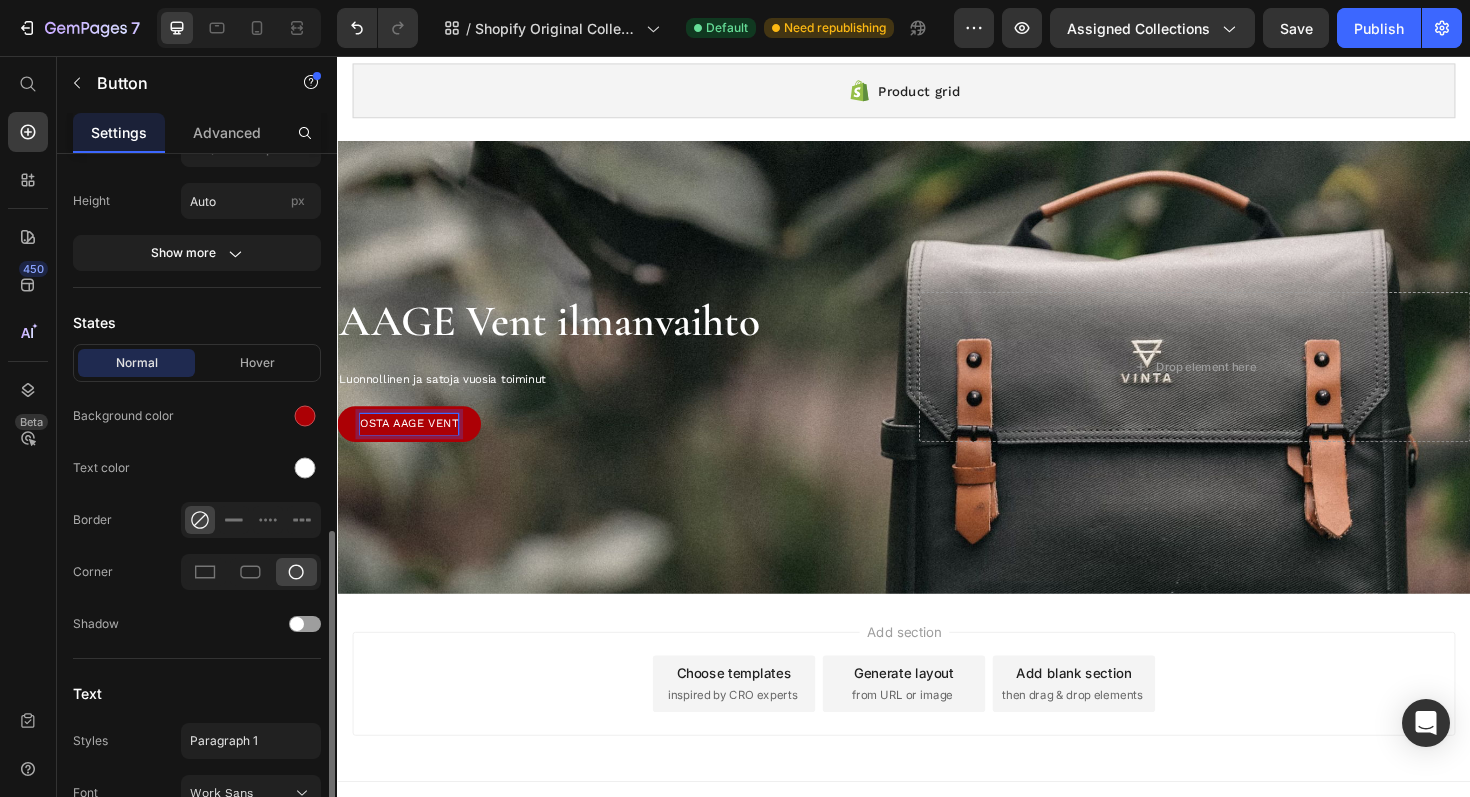 scroll, scrollTop: 693, scrollLeft: 0, axis: vertical 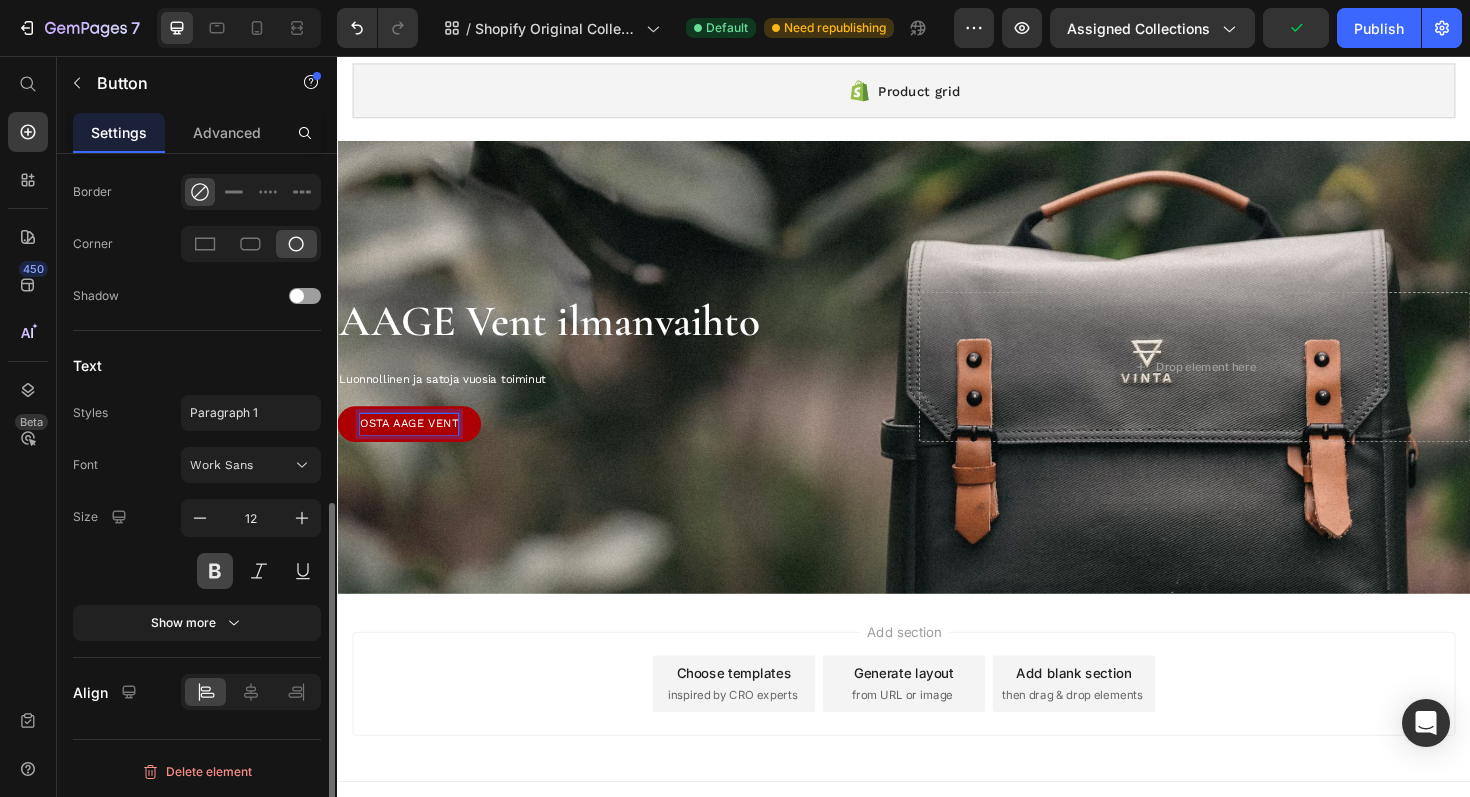 click at bounding box center (215, 571) 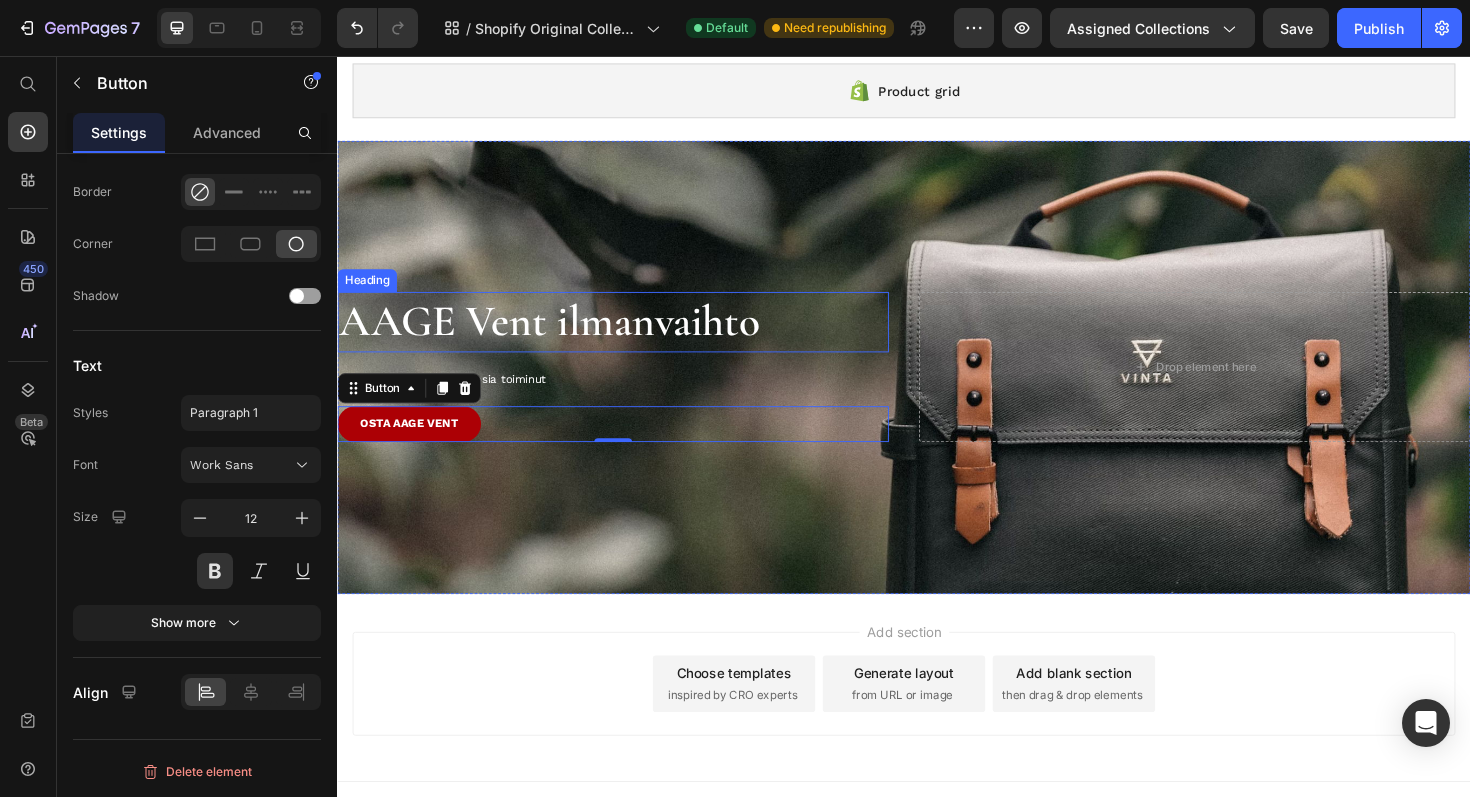 click on "AAGE Vent ilmanvaihto" at bounding box center (629, 338) 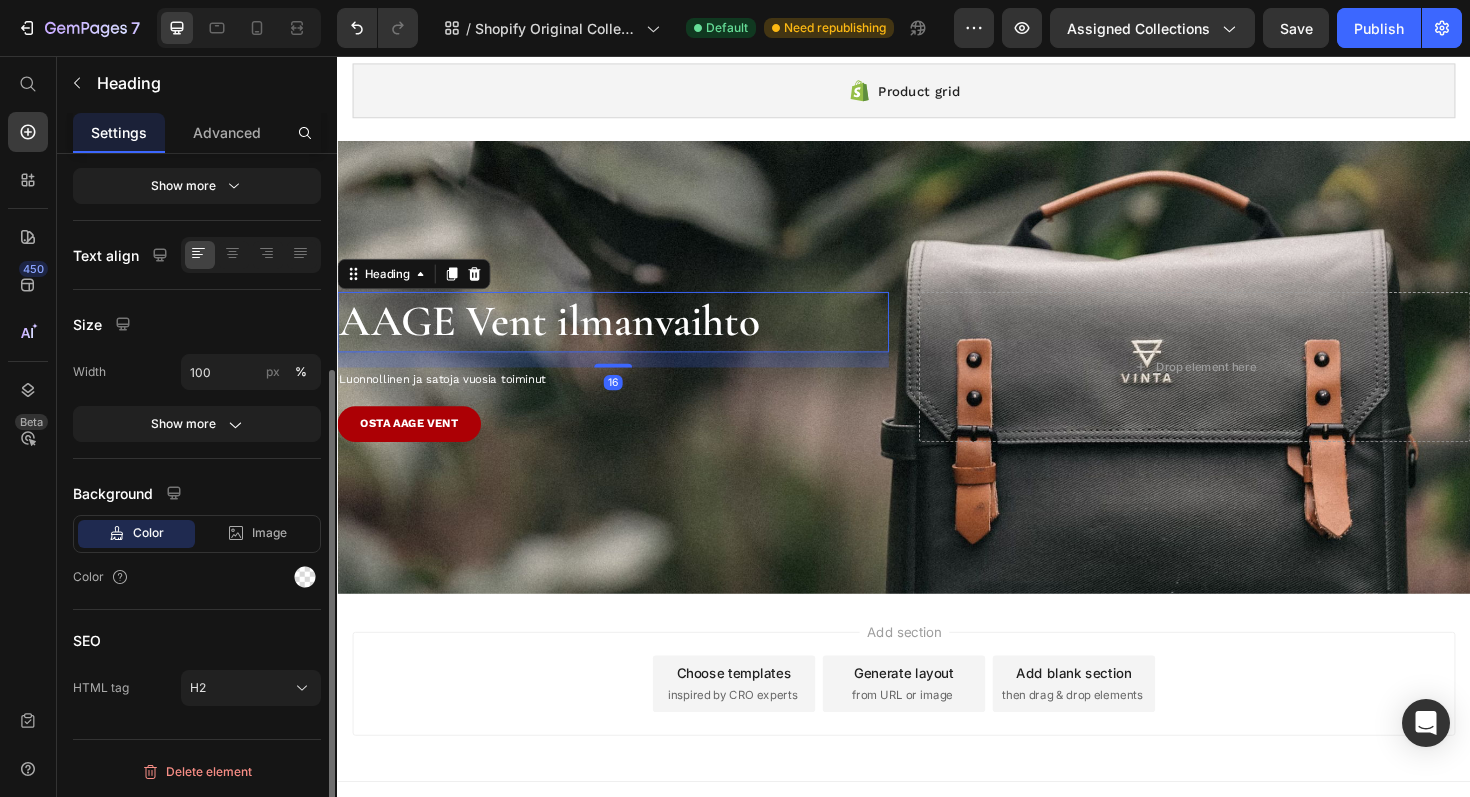 scroll, scrollTop: 0, scrollLeft: 0, axis: both 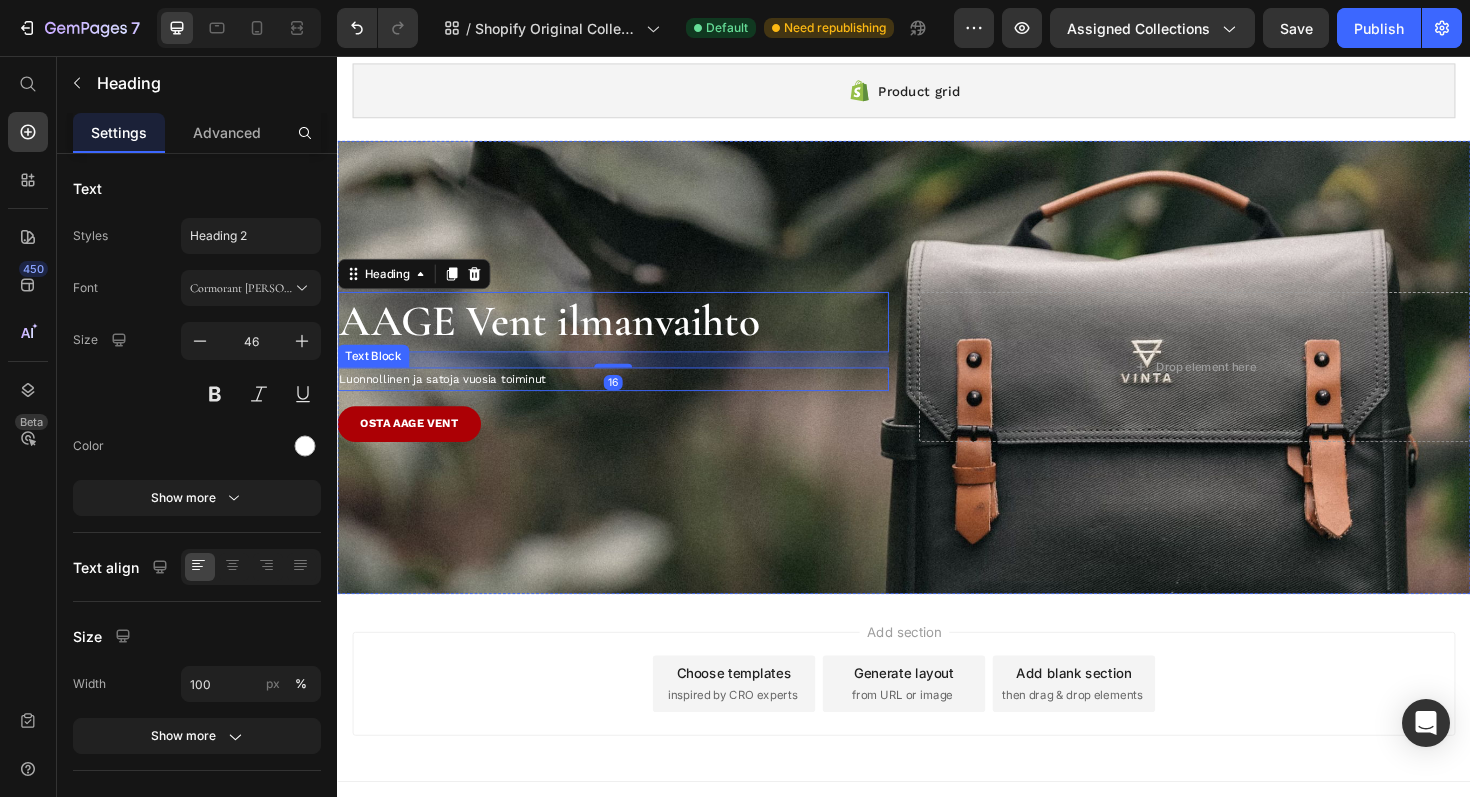 click on "Luonnollinen ja satoja vuosia toiminut" at bounding box center [629, 399] 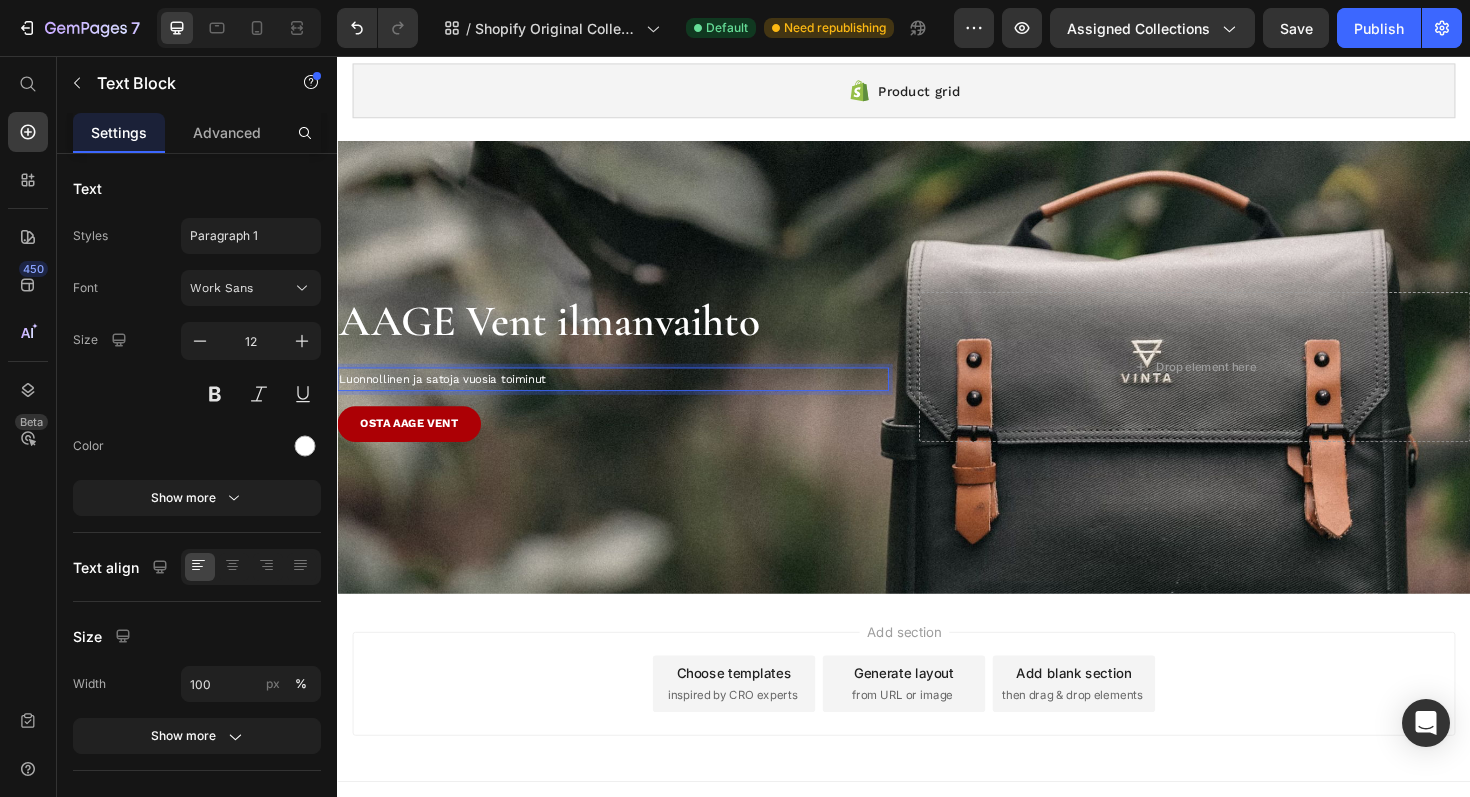 click on "Luonnollinen ja satoja vuosia toiminut" at bounding box center [629, 399] 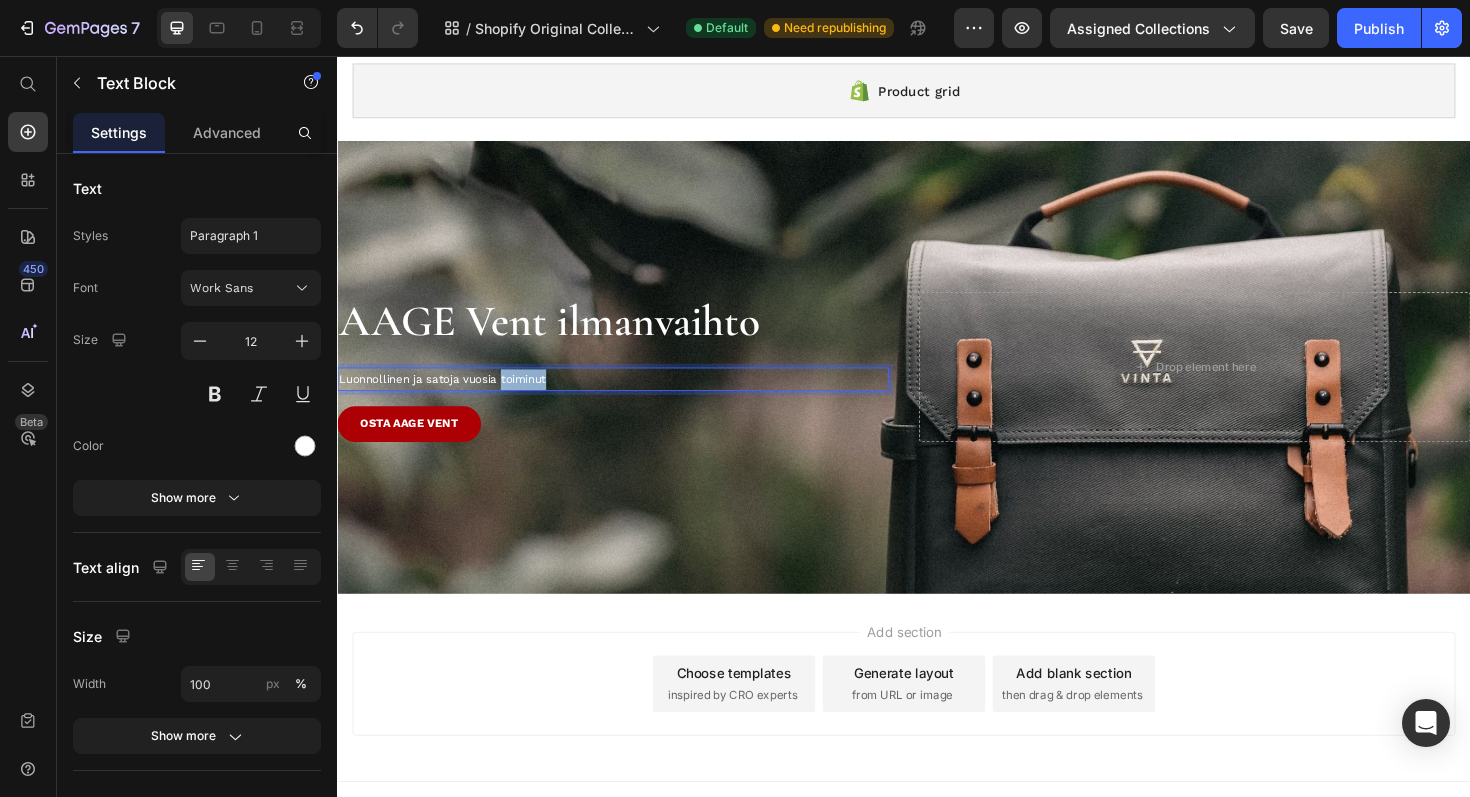 click on "Luonnollinen ja satoja vuosia toiminut" at bounding box center [629, 399] 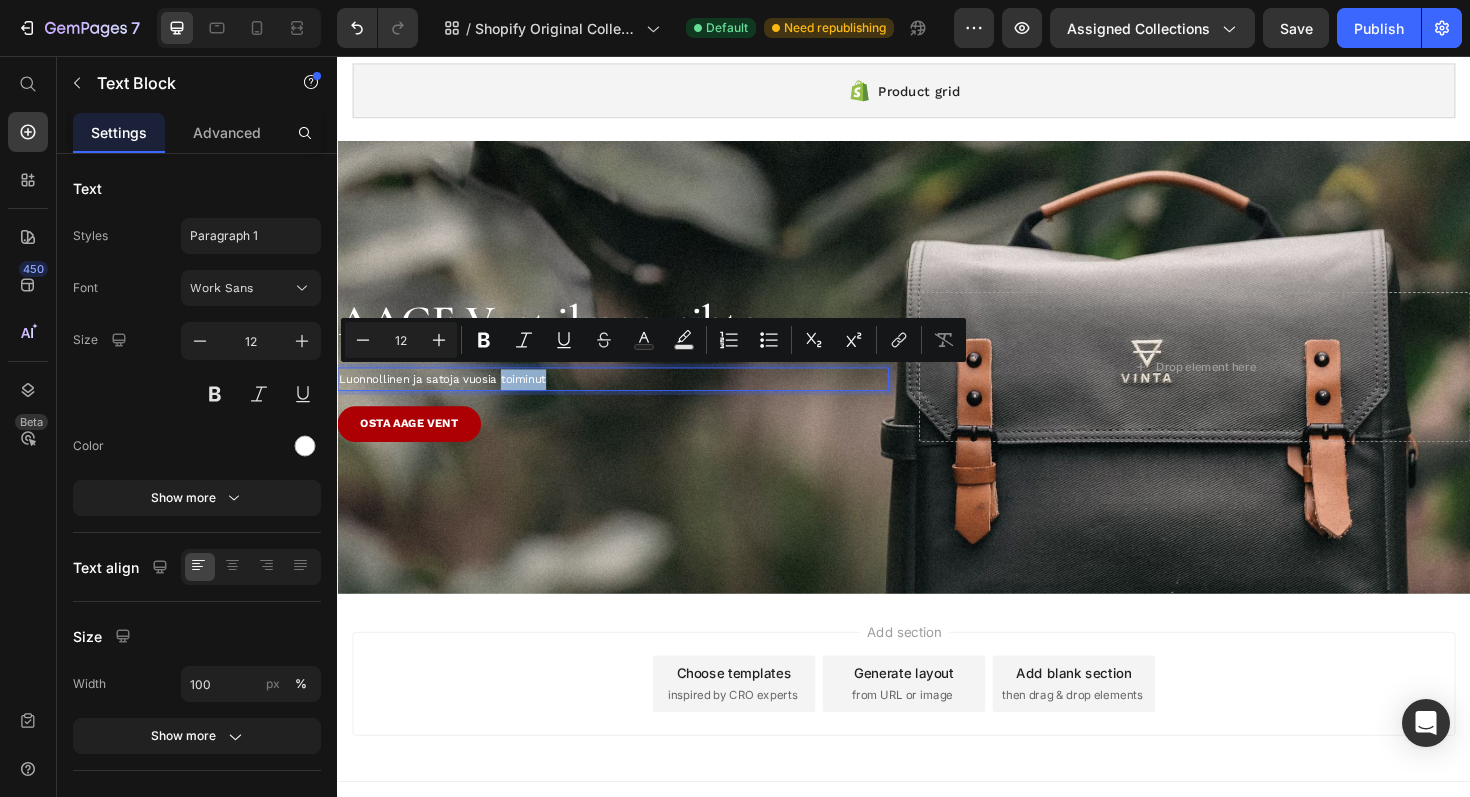 click on "Luonnollinen ja satoja vuosia toiminut" at bounding box center [629, 399] 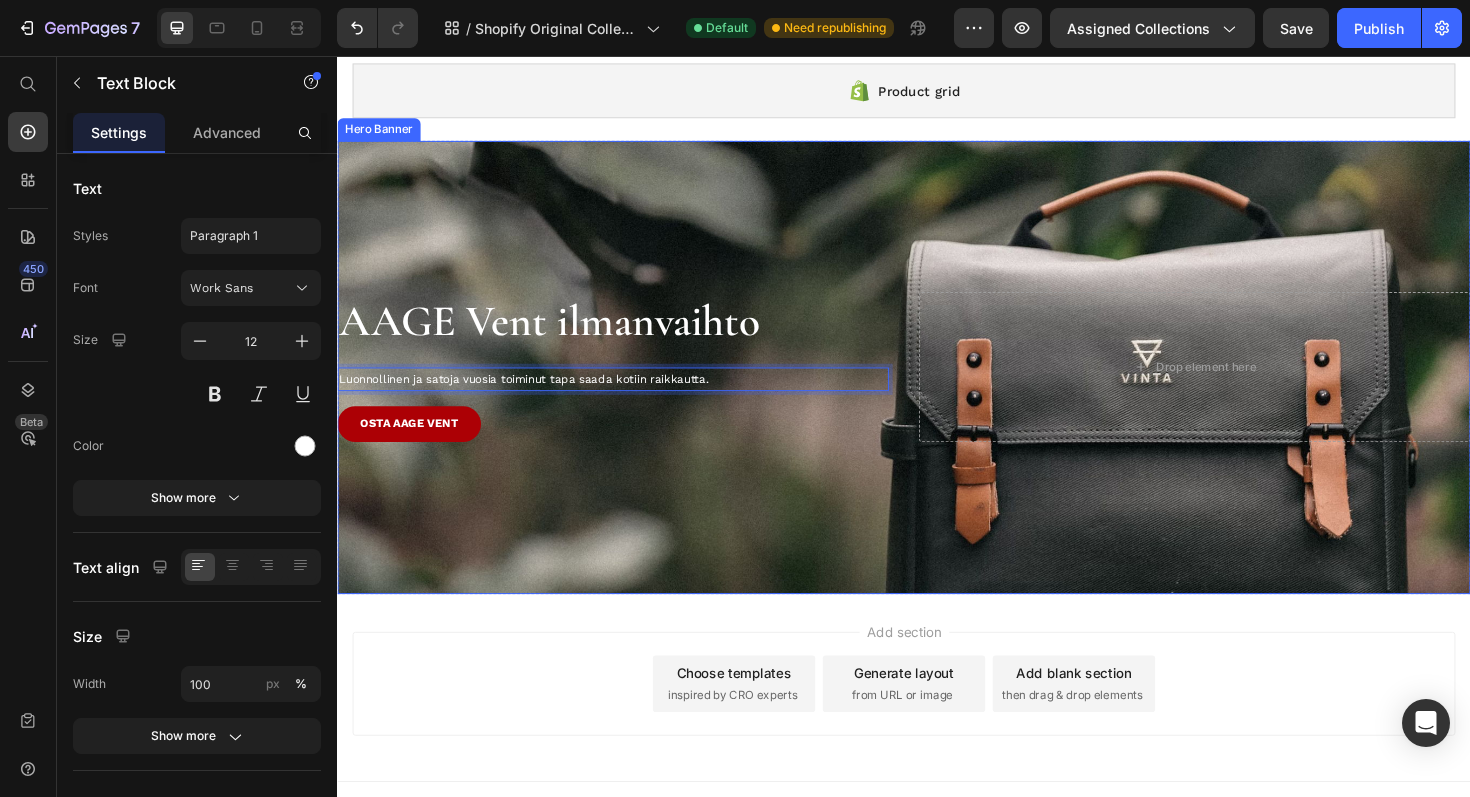 scroll, scrollTop: 0, scrollLeft: 0, axis: both 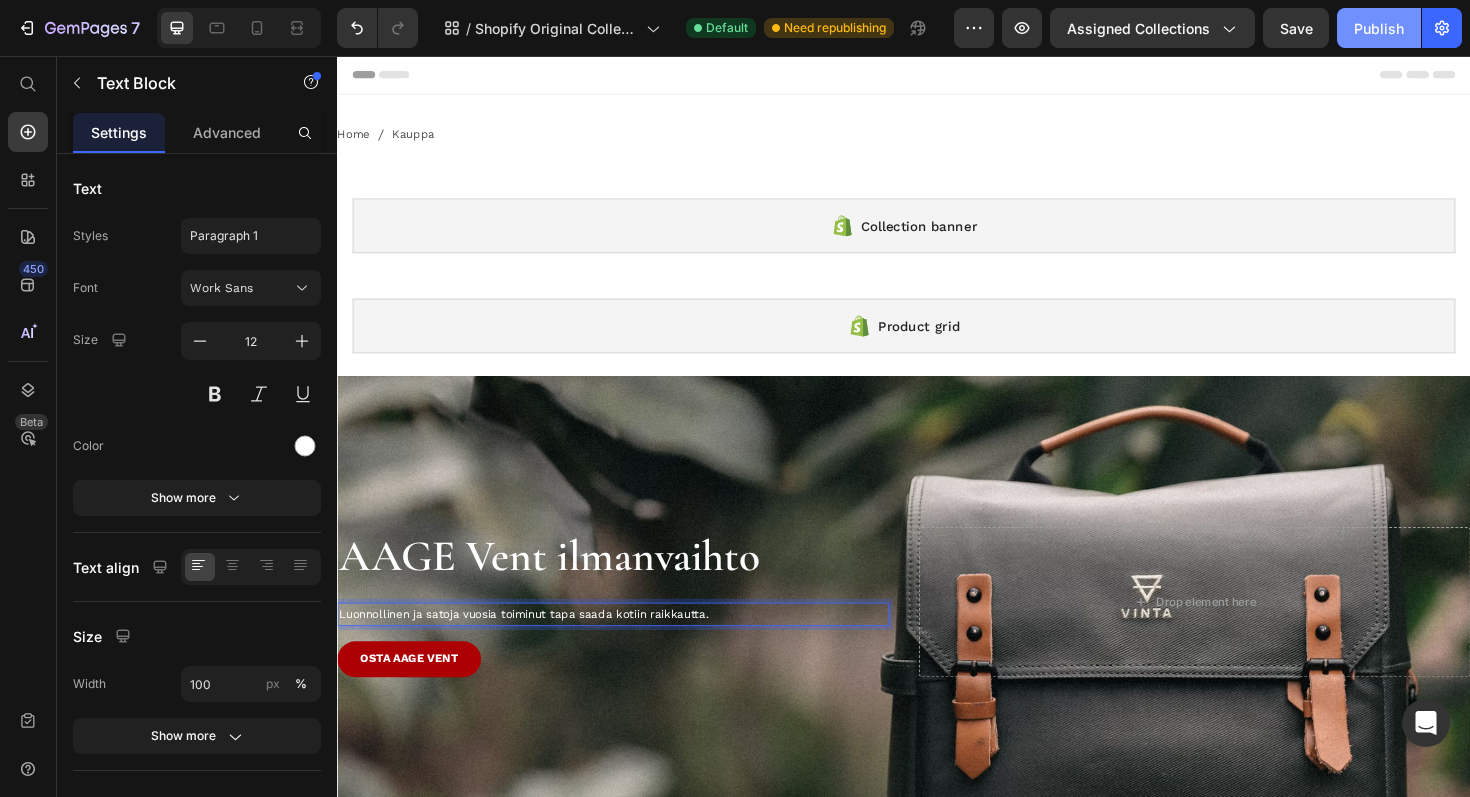 click on "Publish" at bounding box center [1379, 28] 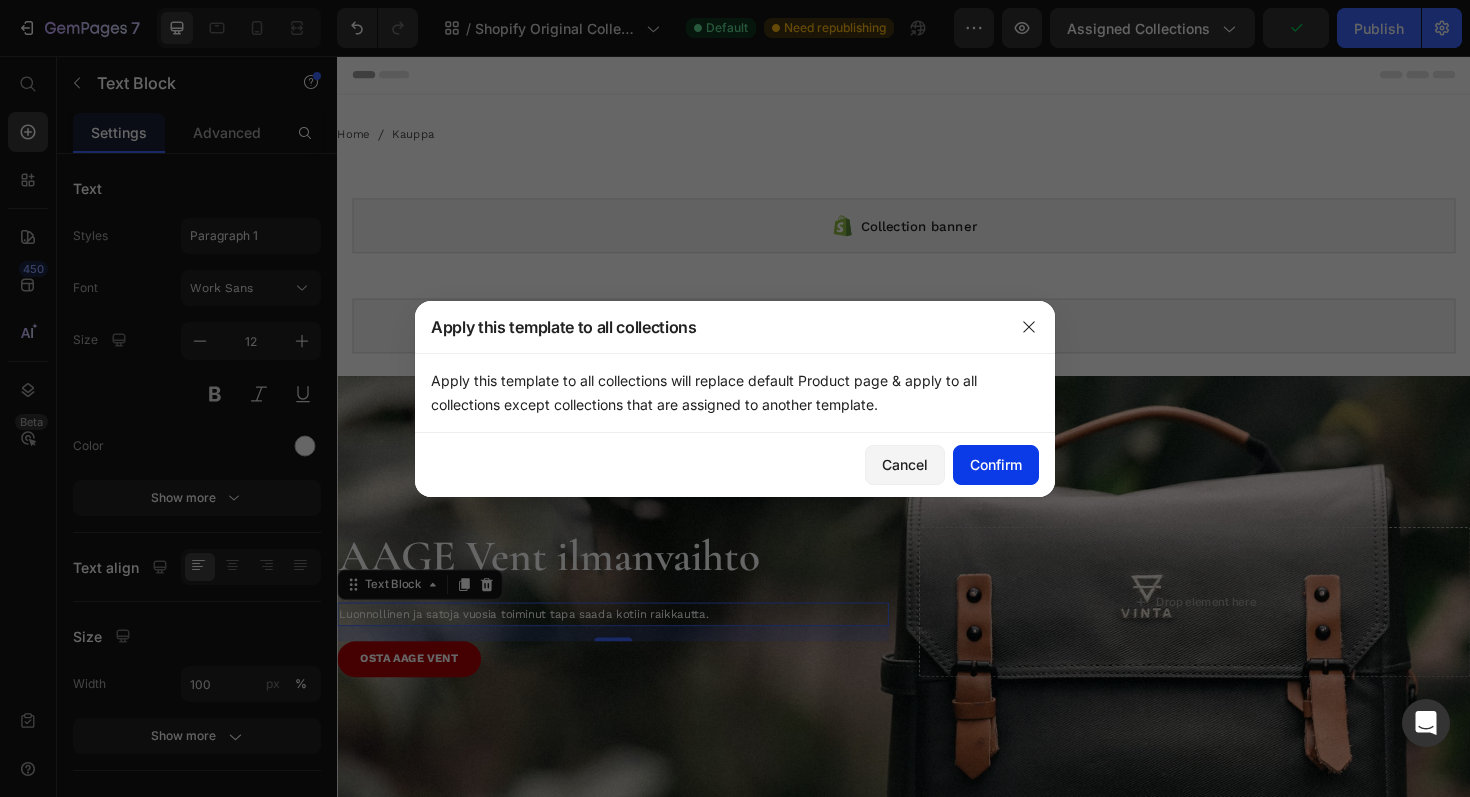 click on "Confirm" at bounding box center (996, 464) 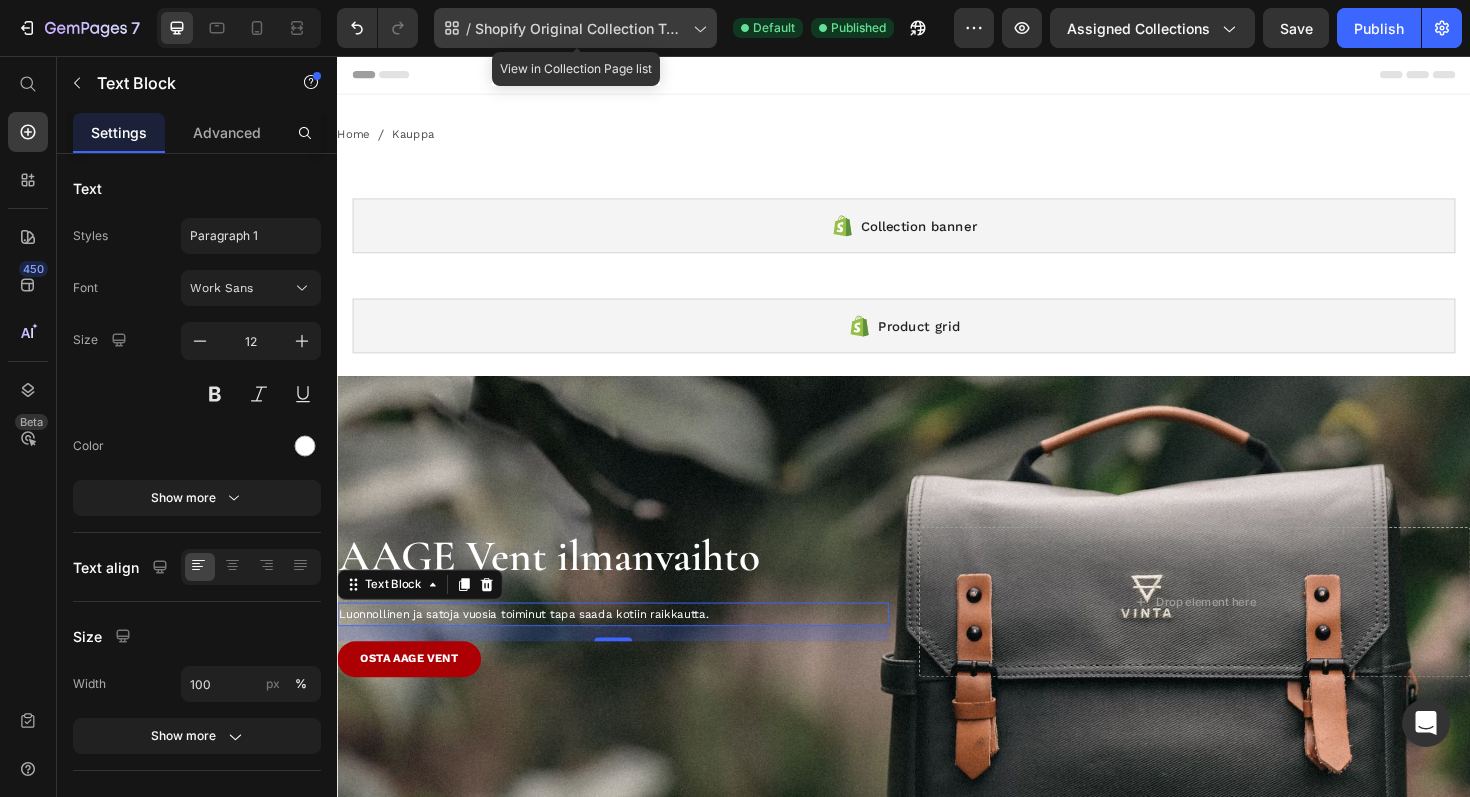click on "Shopify Original Collection Template" at bounding box center [580, 28] 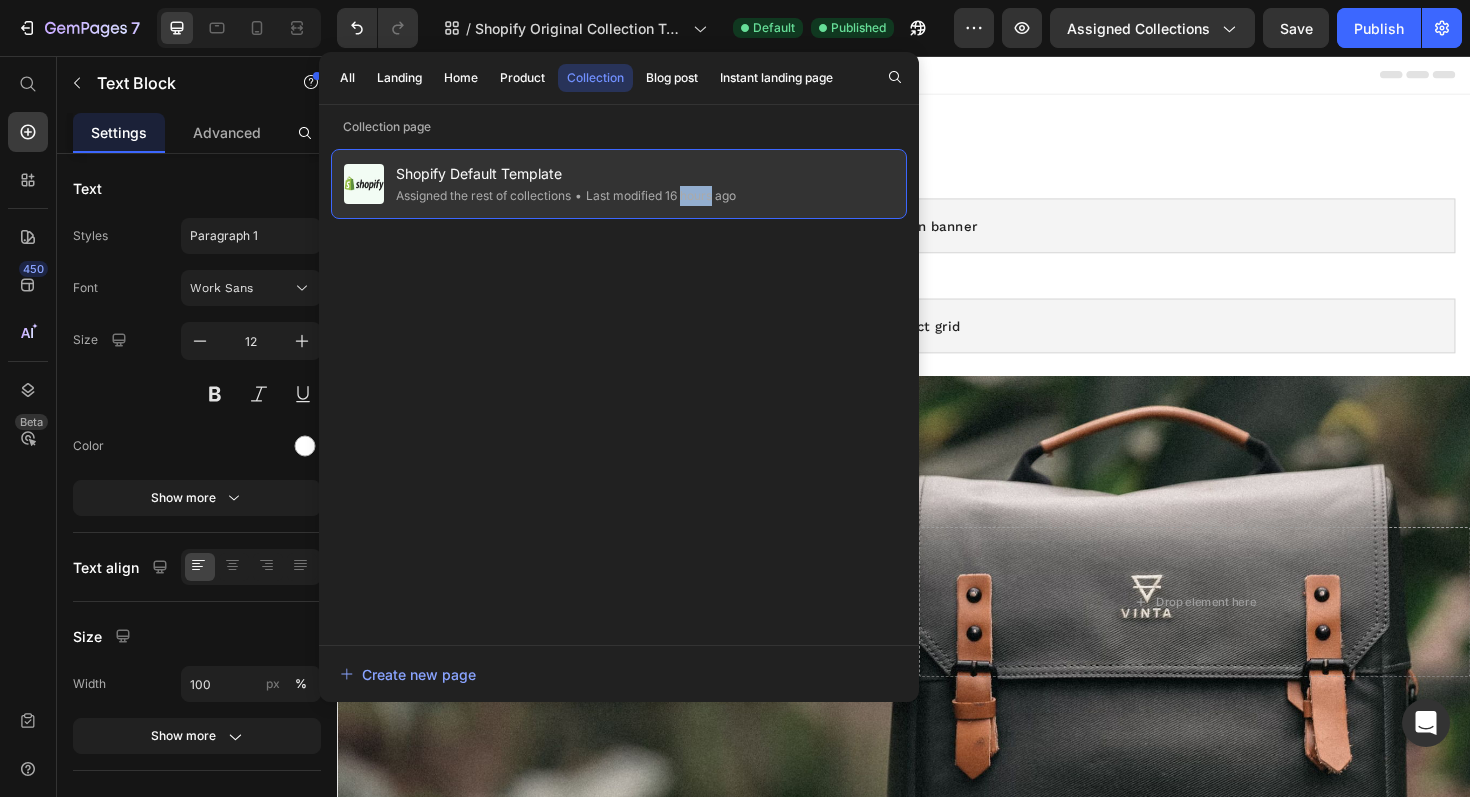 click on "• Last modified 16 hours ago" 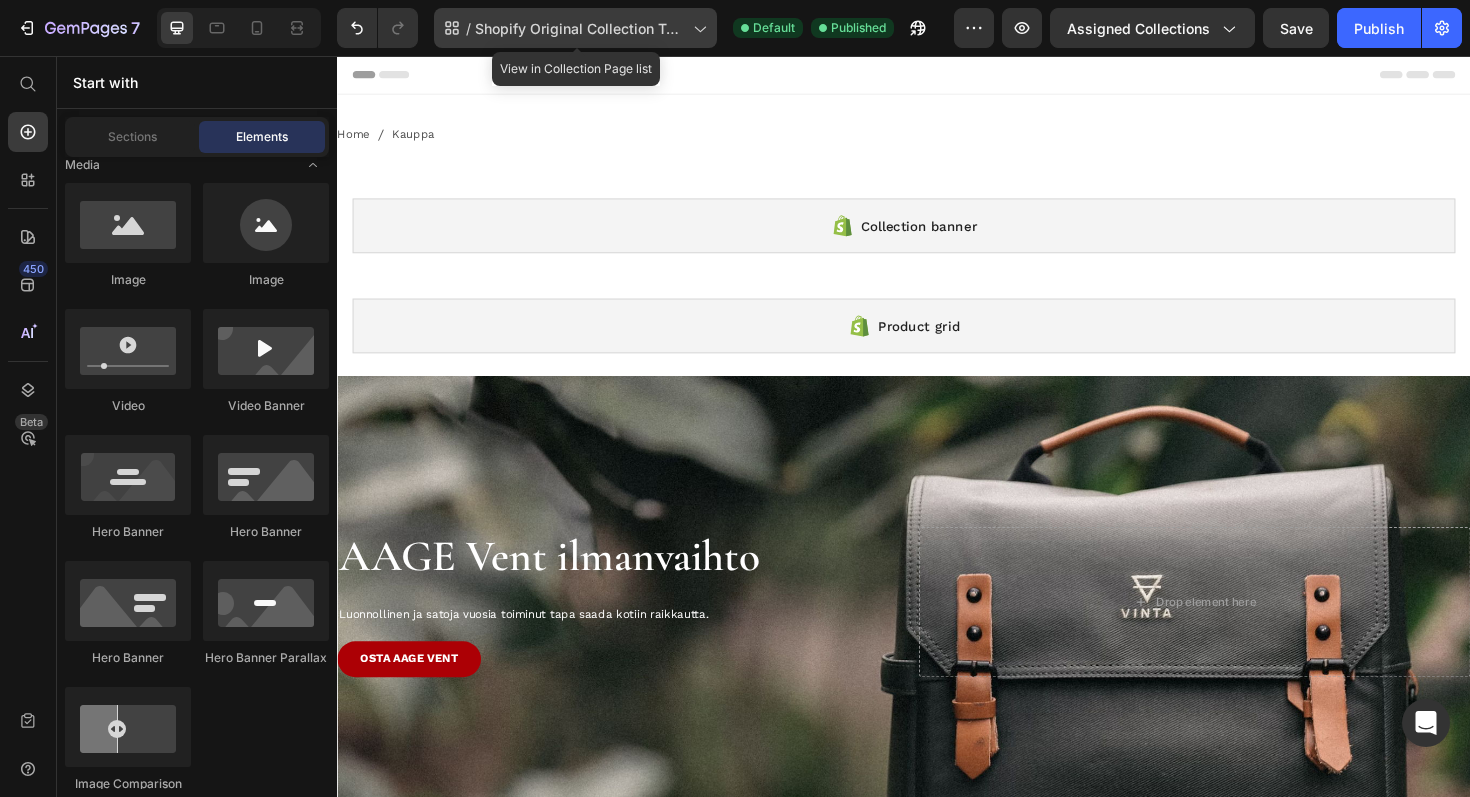 click on "Shopify Original Collection Template" at bounding box center (580, 28) 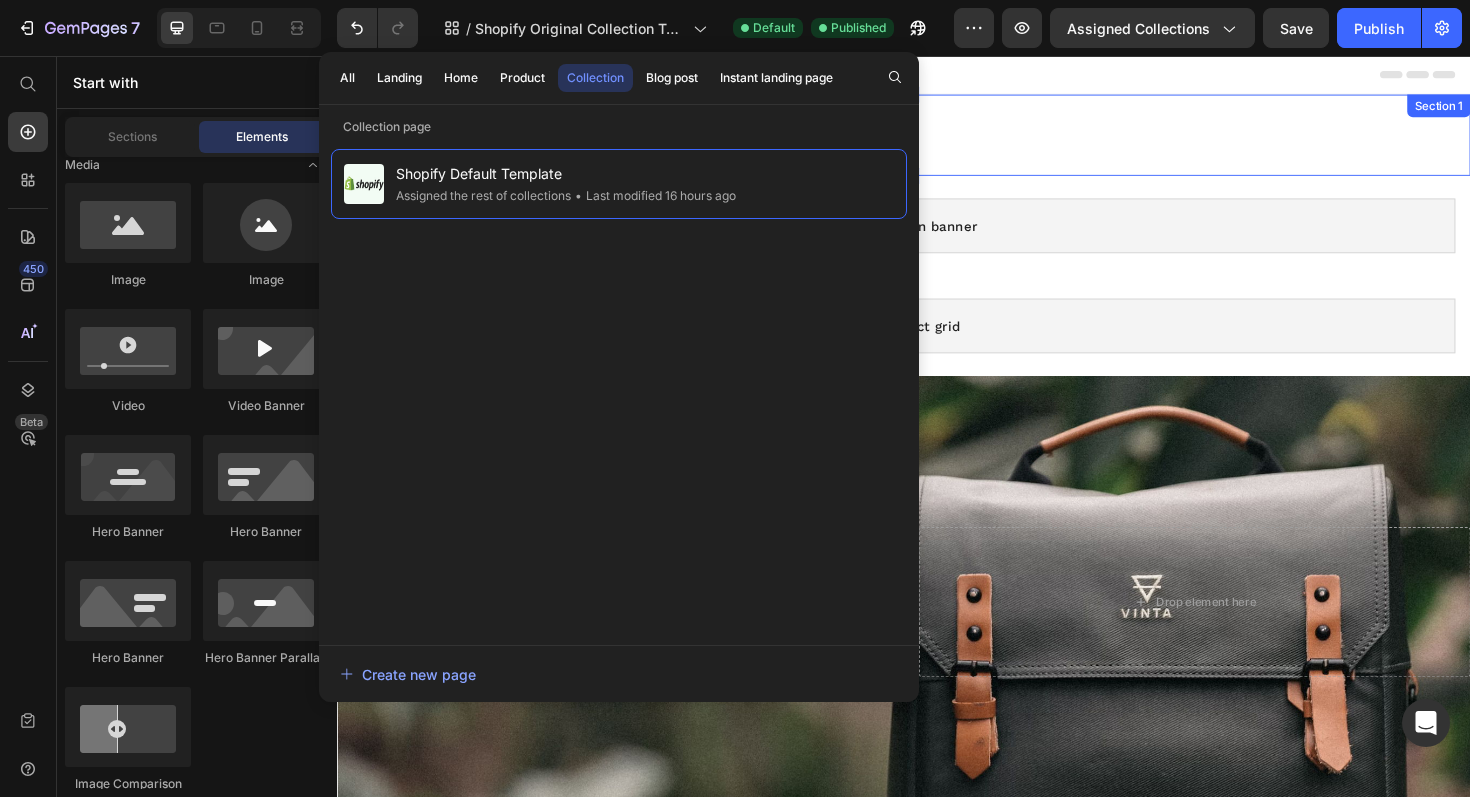 click on "Home
Kauppa Breadcrumb Section 1" at bounding box center [937, 140] 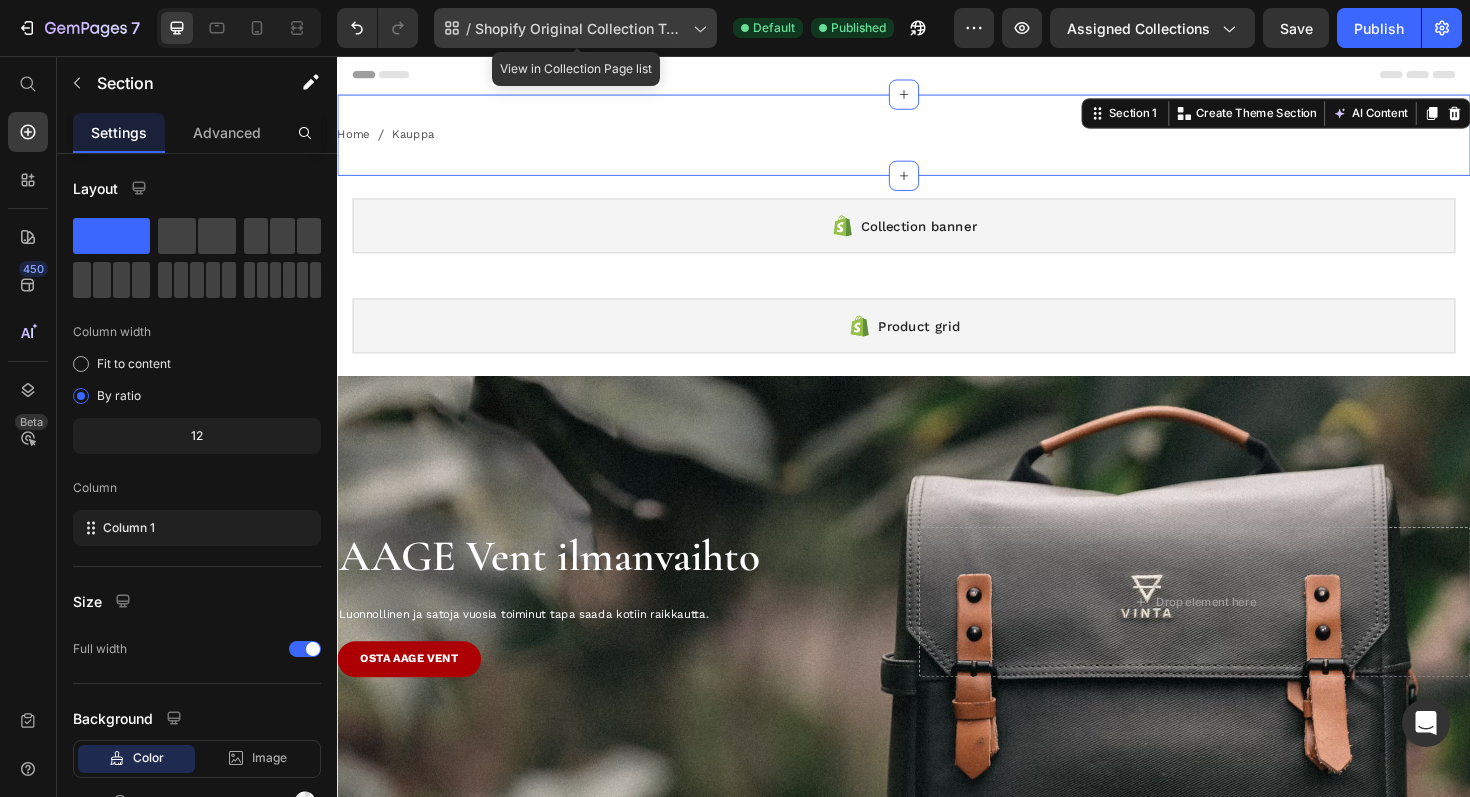 click on "Shopify Original Collection Template" at bounding box center [580, 28] 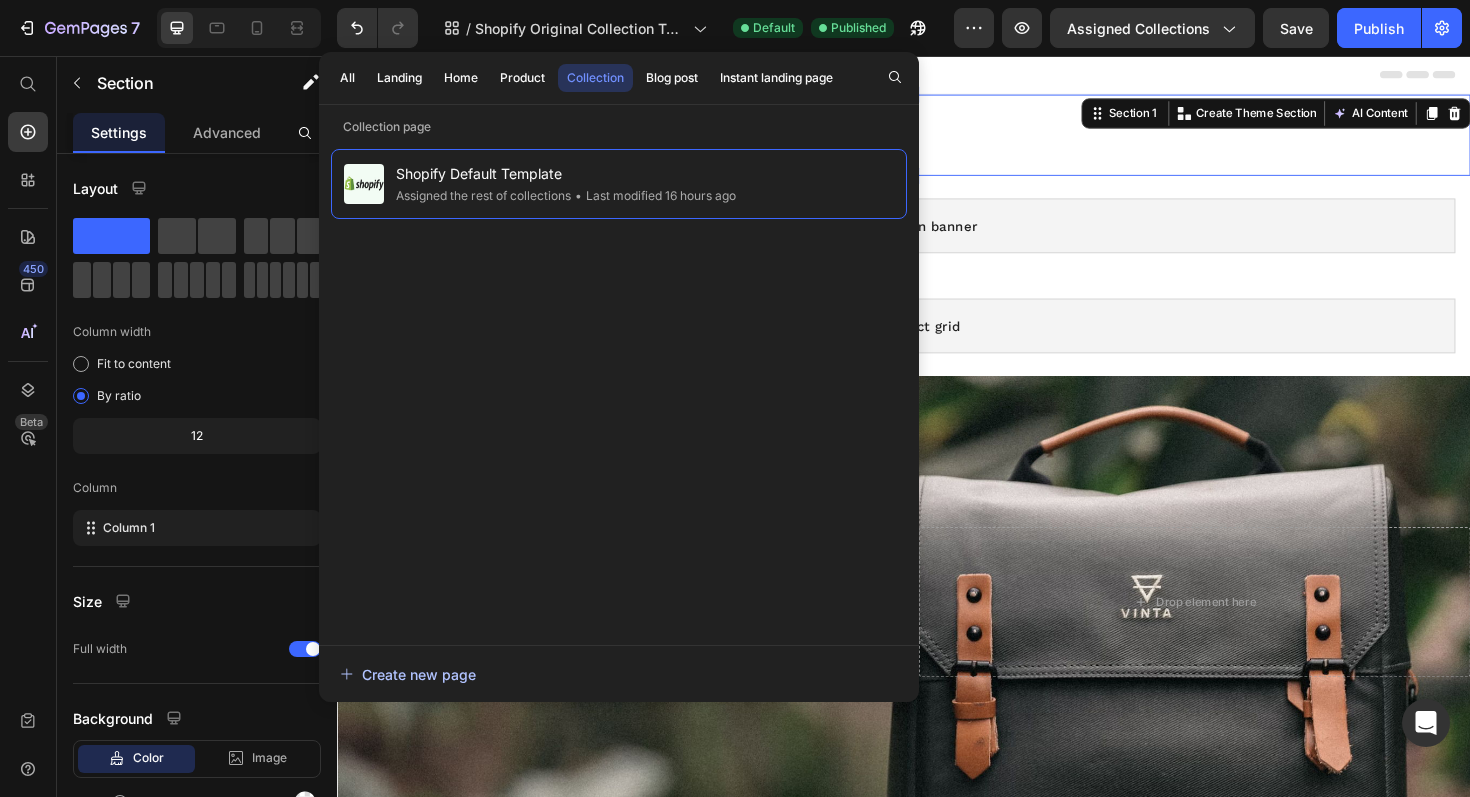 click on "Create new page" at bounding box center (408, 674) 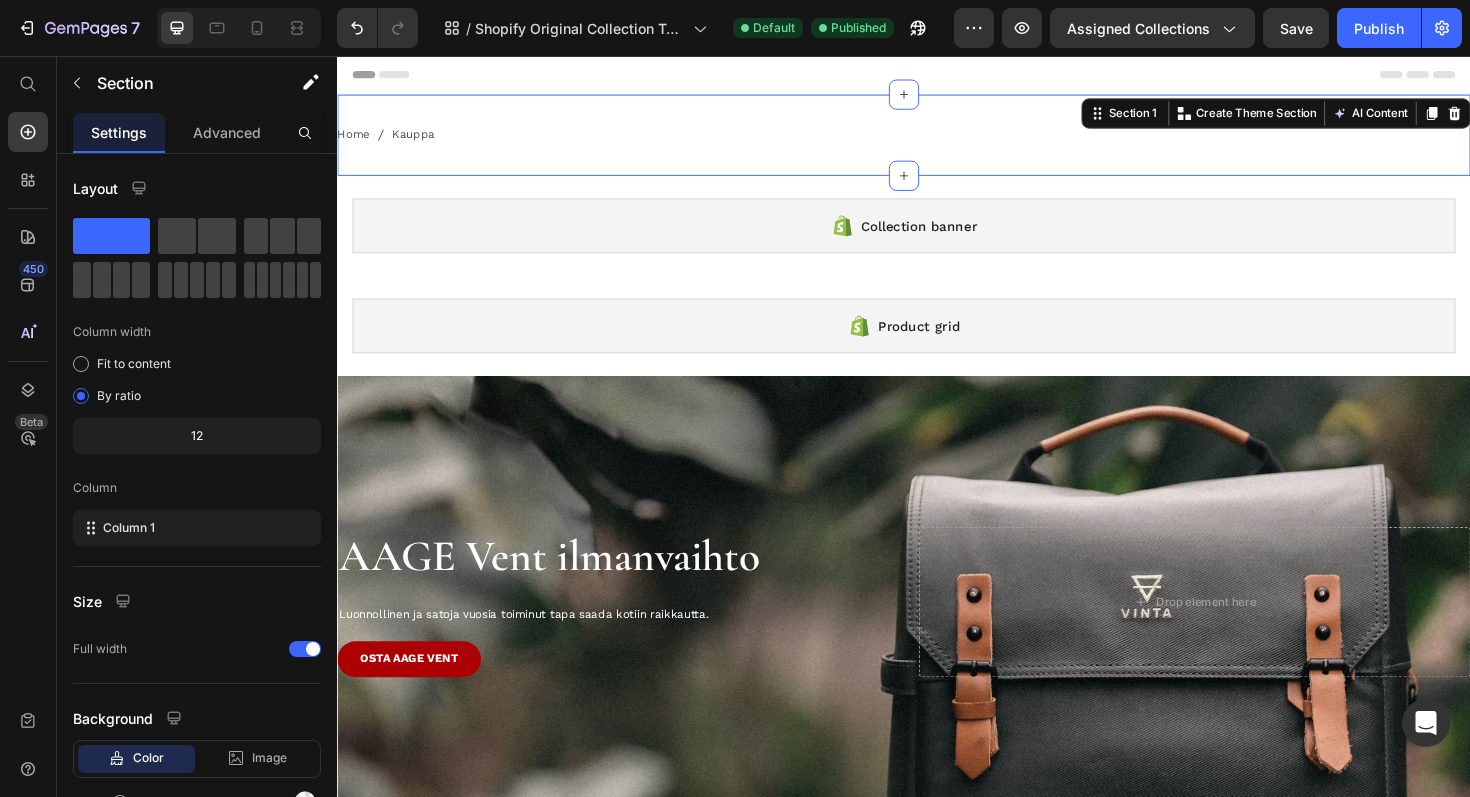 click on "Home
Kauppa Breadcrumb Section 1   Create Theme Section AI Content Write with GemAI What would you like to describe here? Tone and Voice Persuasive Product AAGE Vent Hajut pois, aktiivihiilisuodatin, 3x suodatin paketti. Show more Generate" at bounding box center [937, 140] 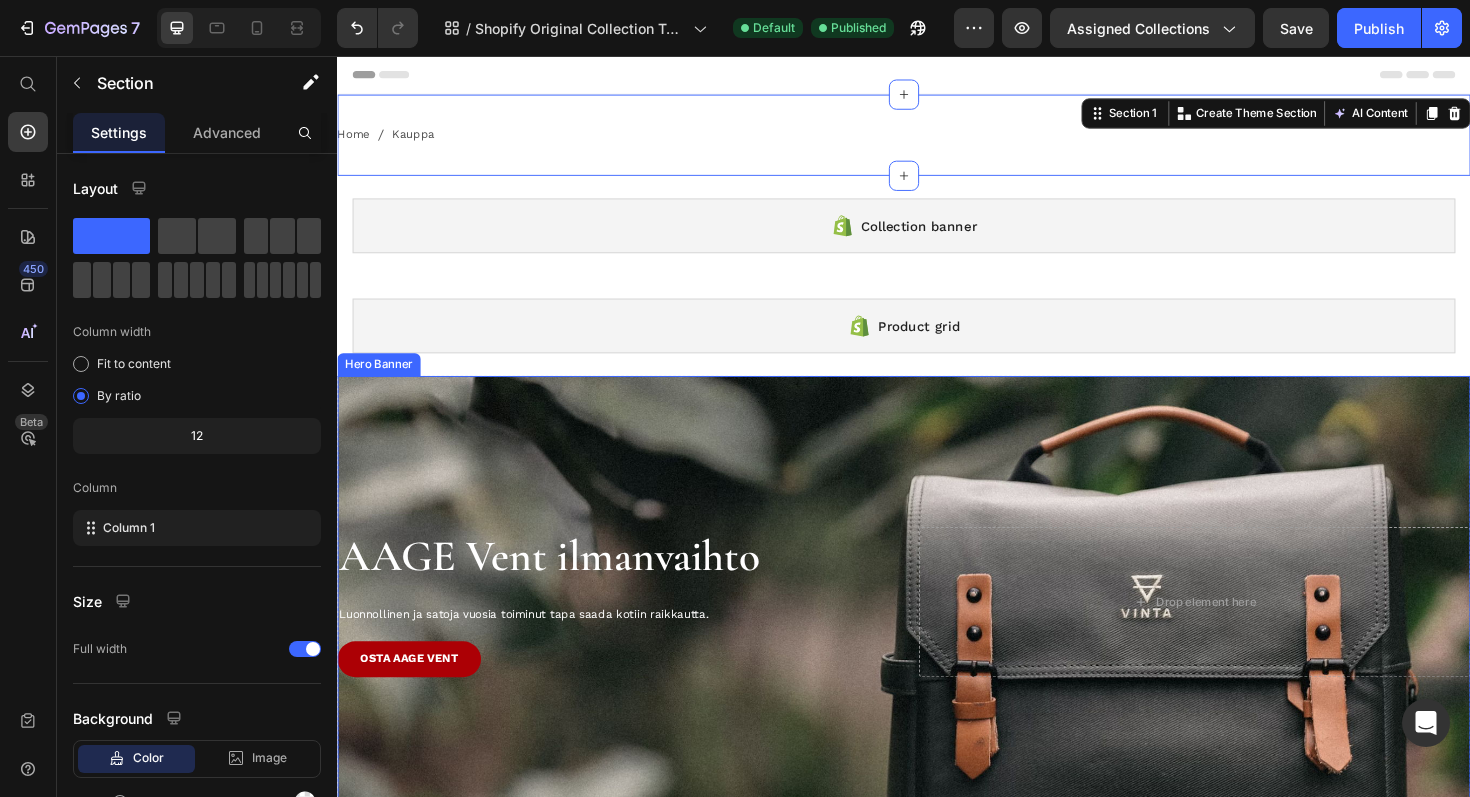 click at bounding box center (937, 635) 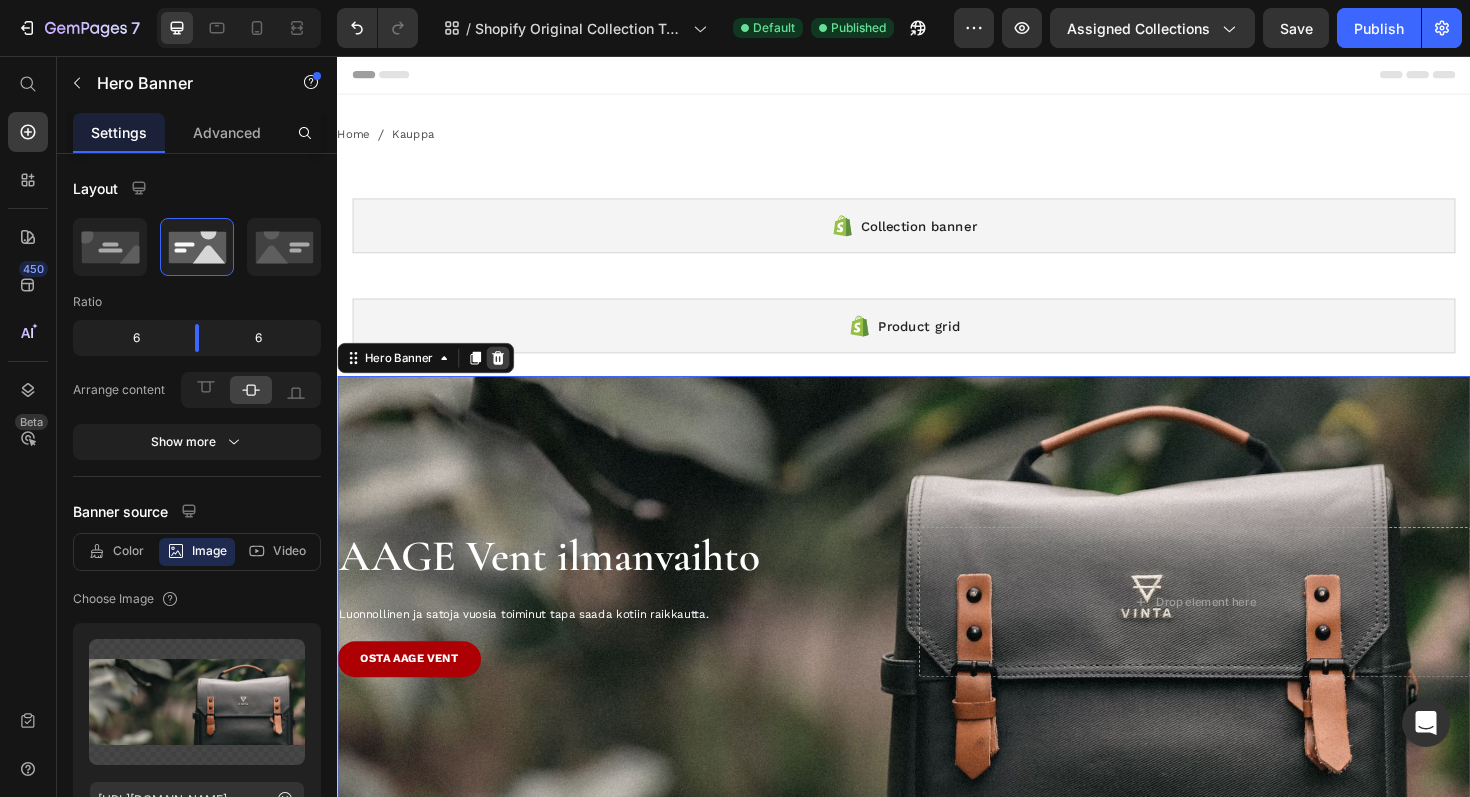 click 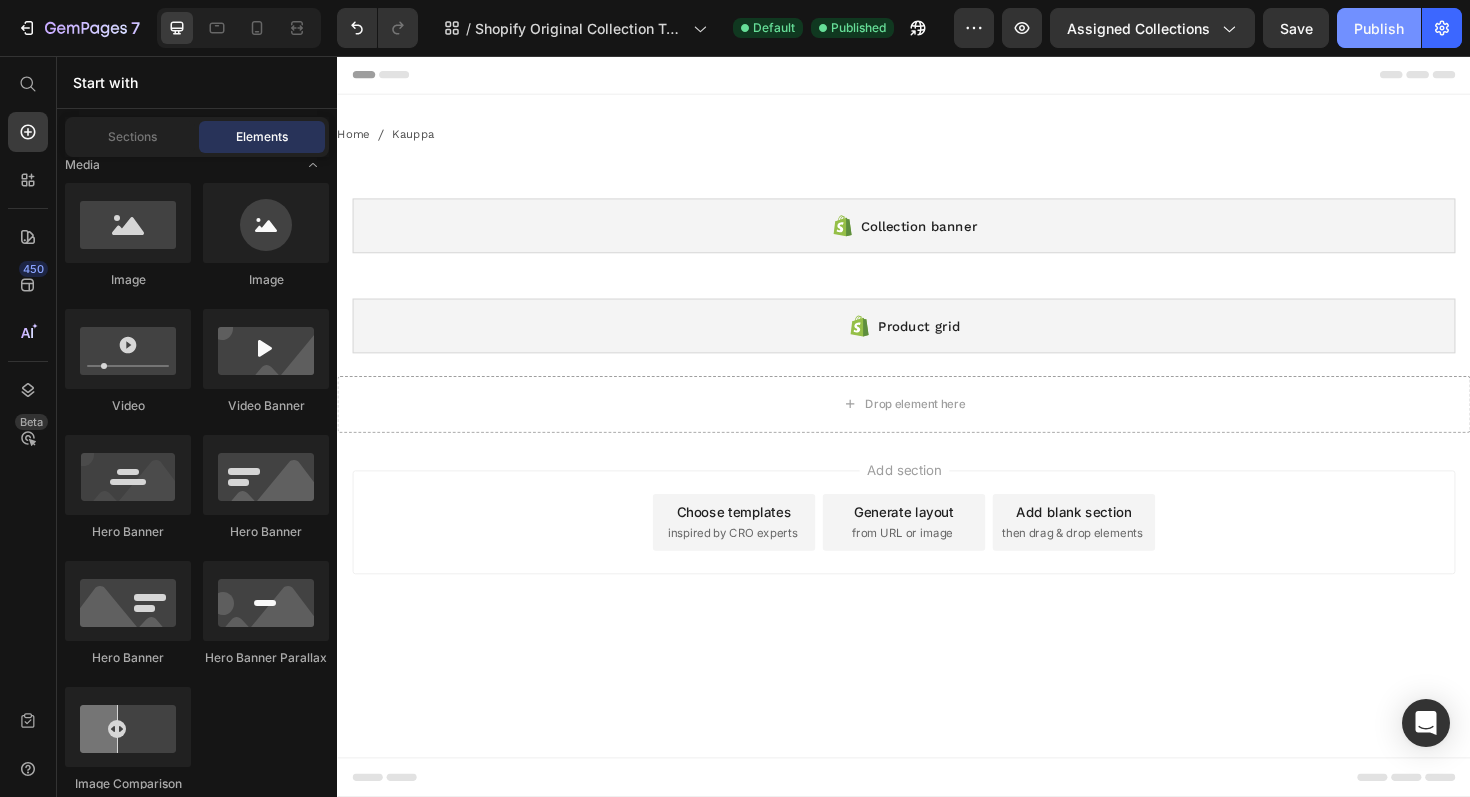 click on "Publish" 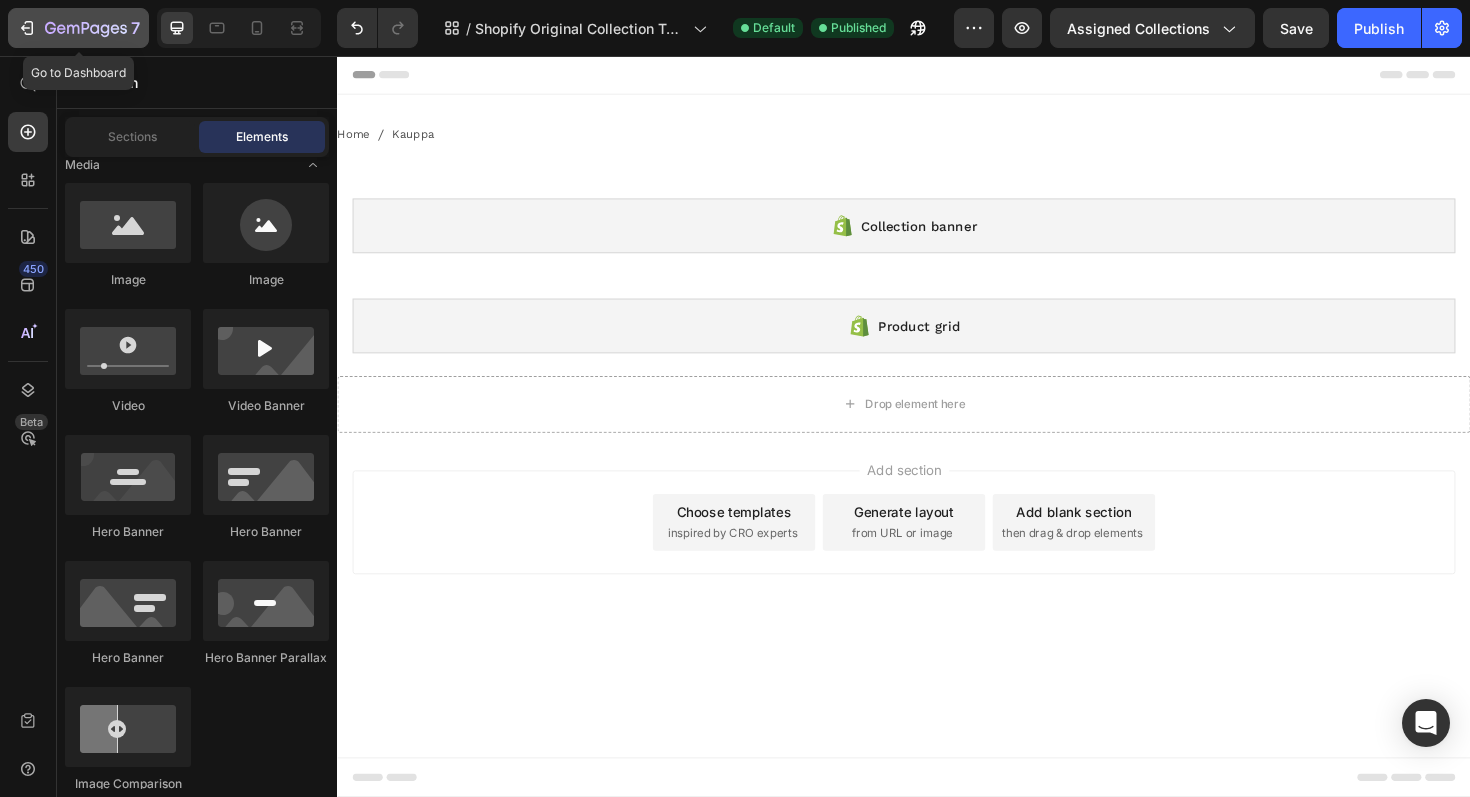 click on "7" 